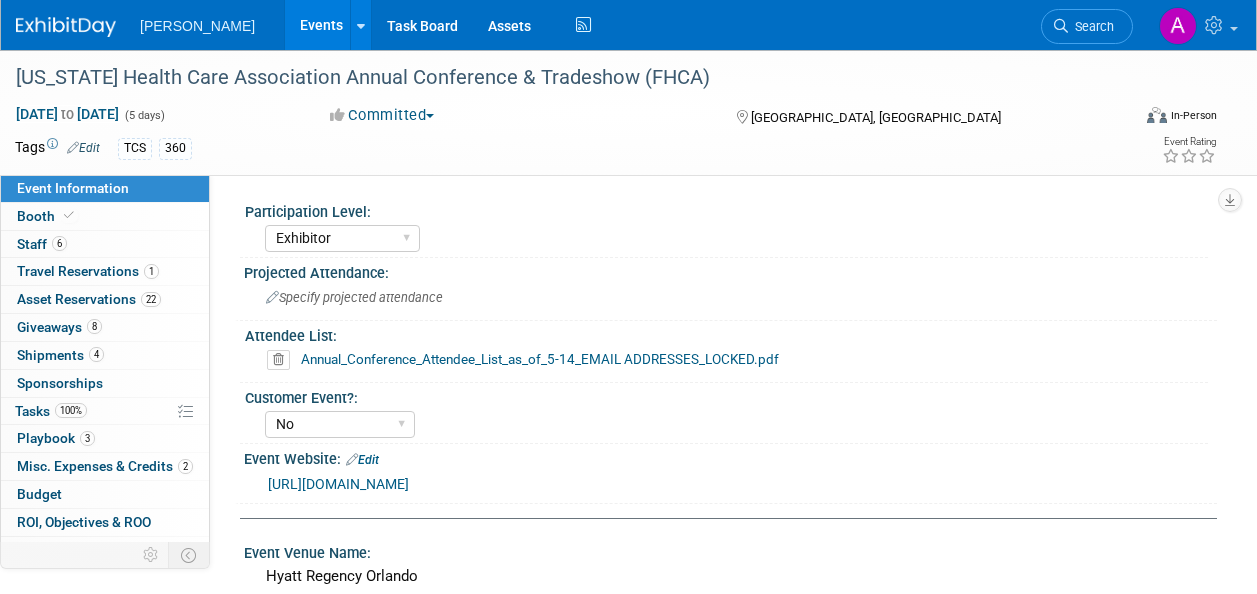 select on "Exhibitor" 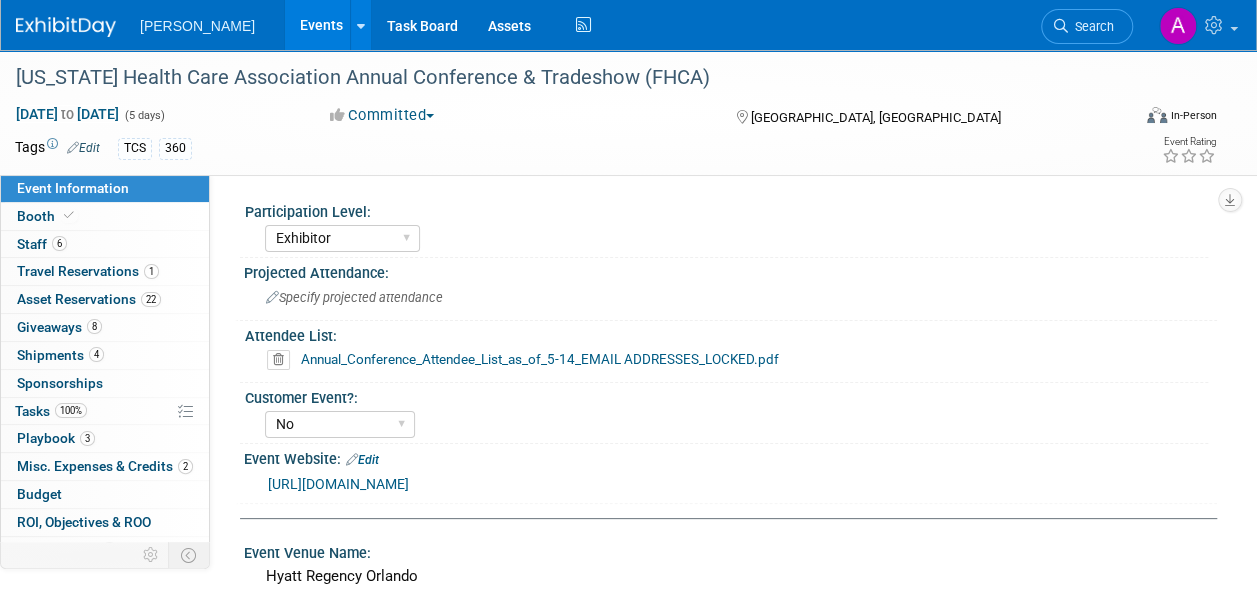 scroll, scrollTop: 0, scrollLeft: 0, axis: both 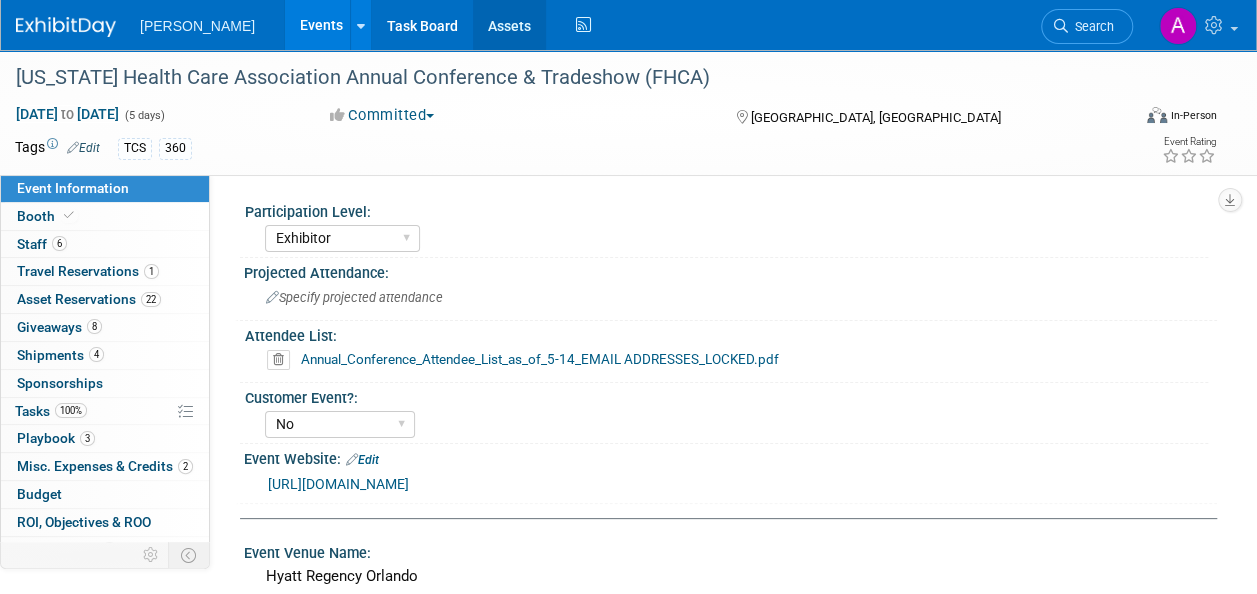 click on "Assets" at bounding box center [509, 25] 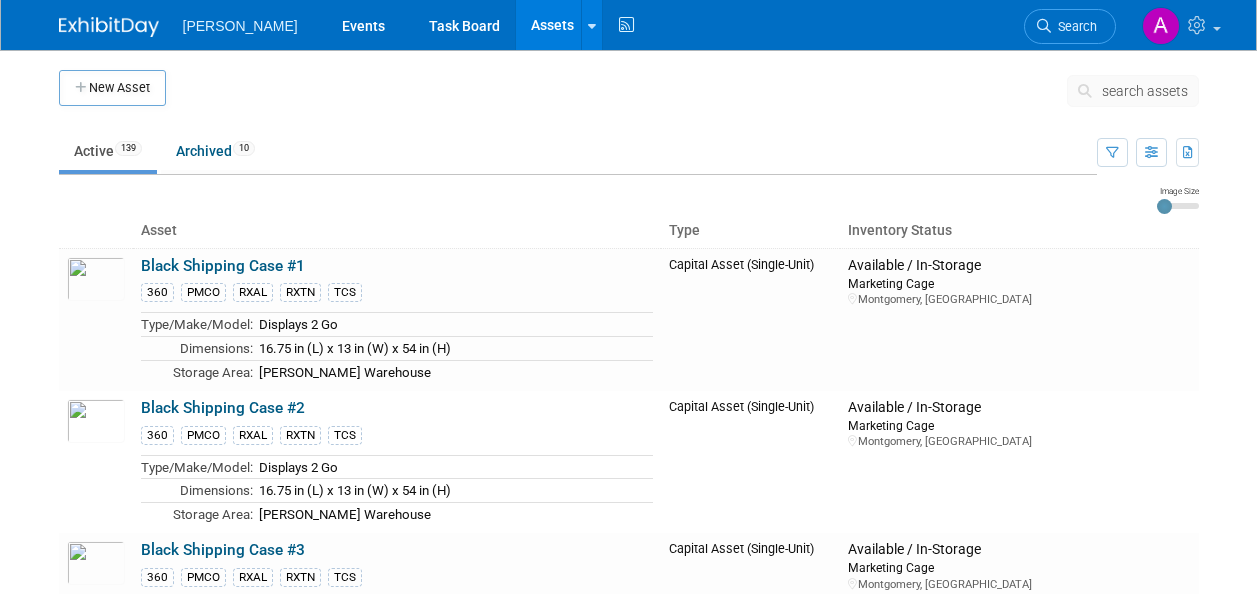 scroll, scrollTop: 0, scrollLeft: 0, axis: both 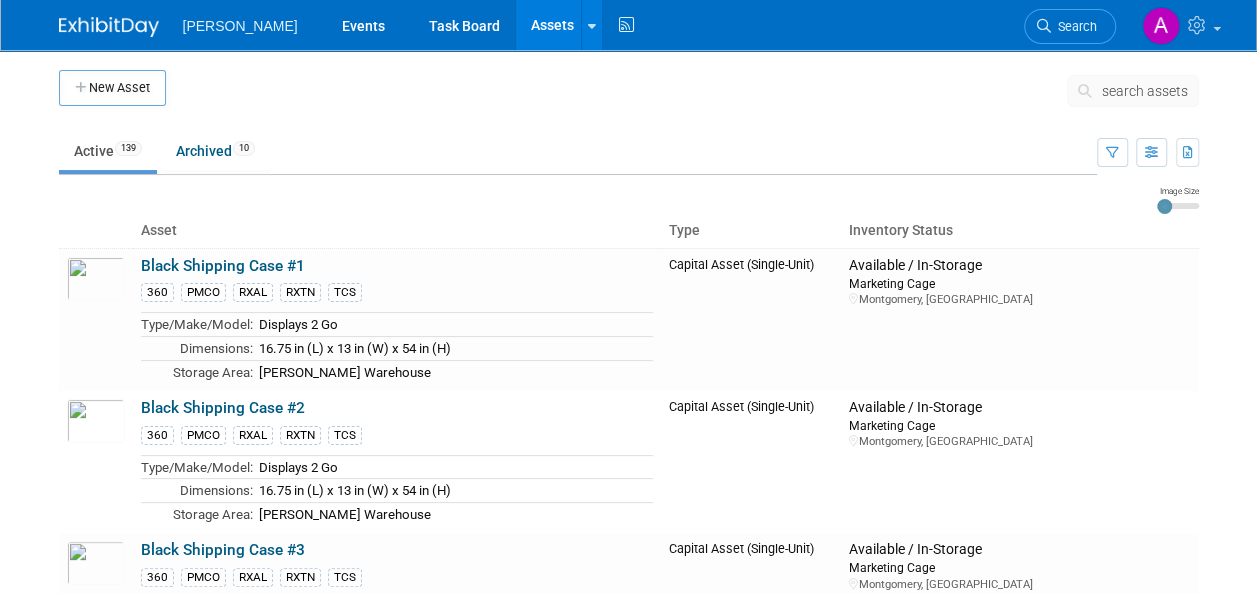click on "Assets" at bounding box center (552, 25) 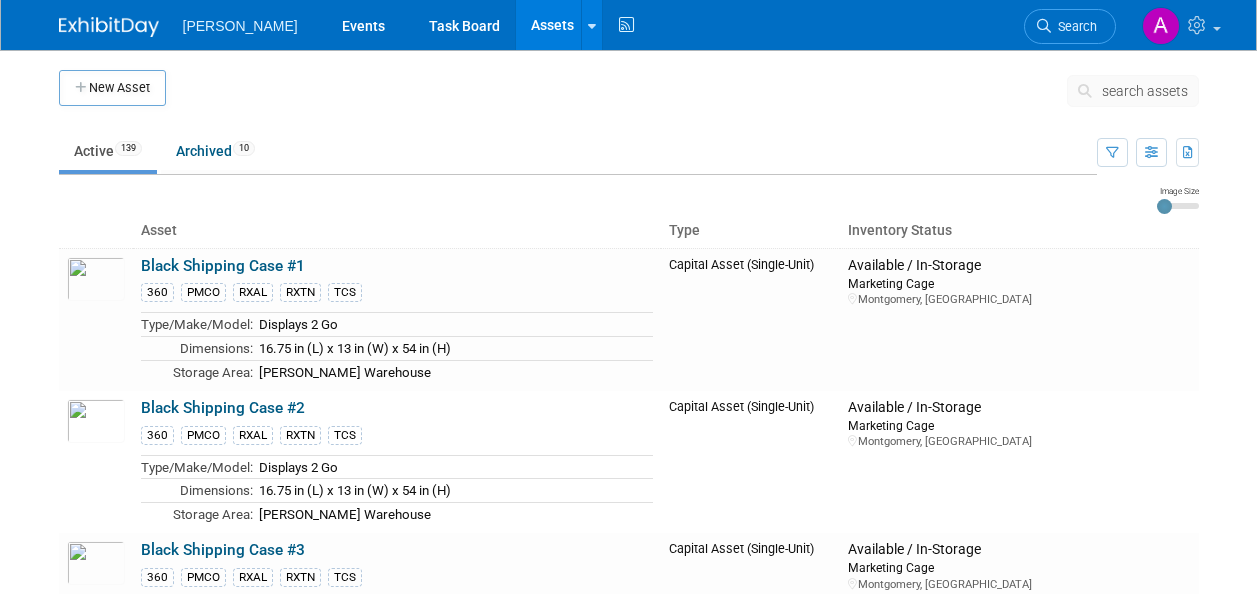 scroll, scrollTop: 0, scrollLeft: 0, axis: both 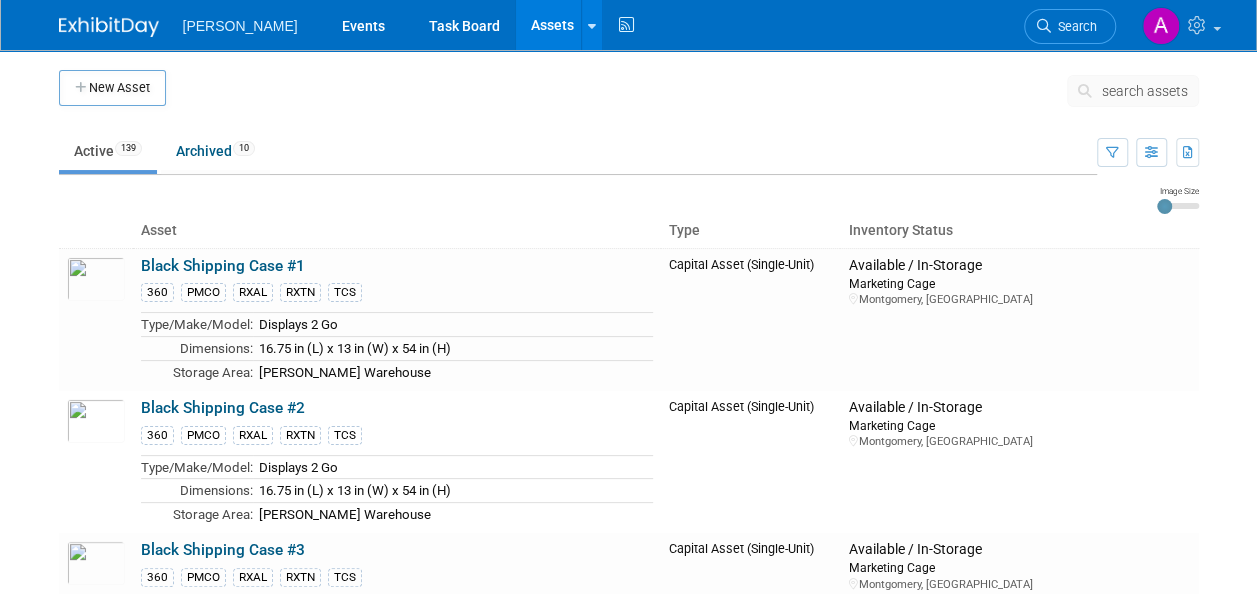 click on "search assets" at bounding box center [1145, 91] 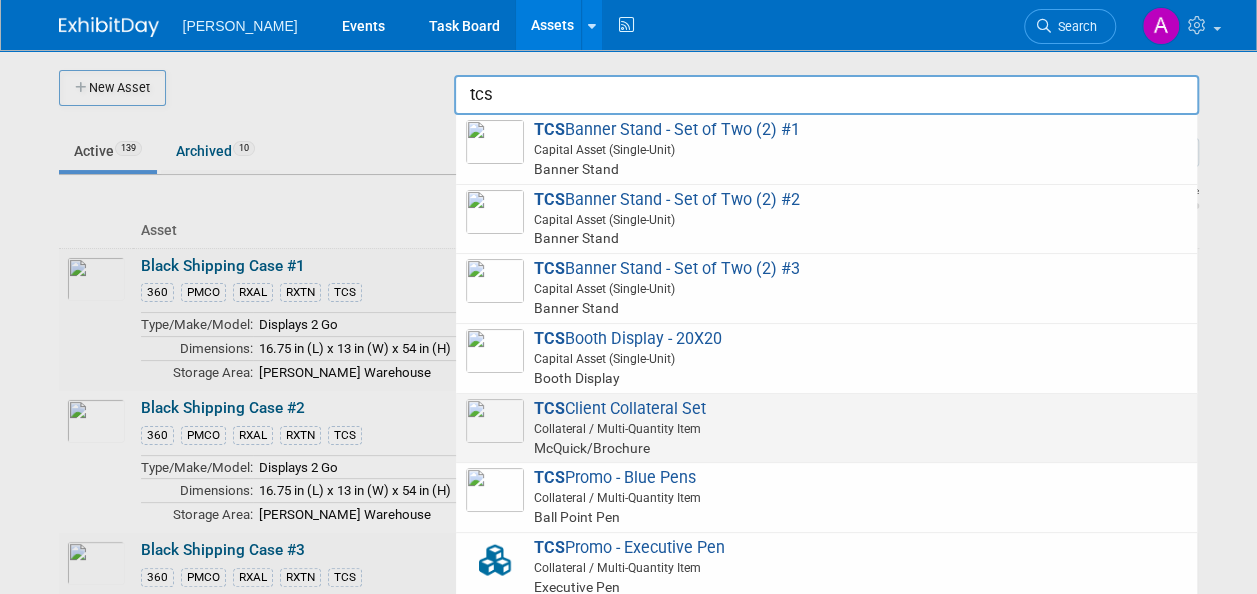 click on "McQuick/Brochure" at bounding box center [829, 448] 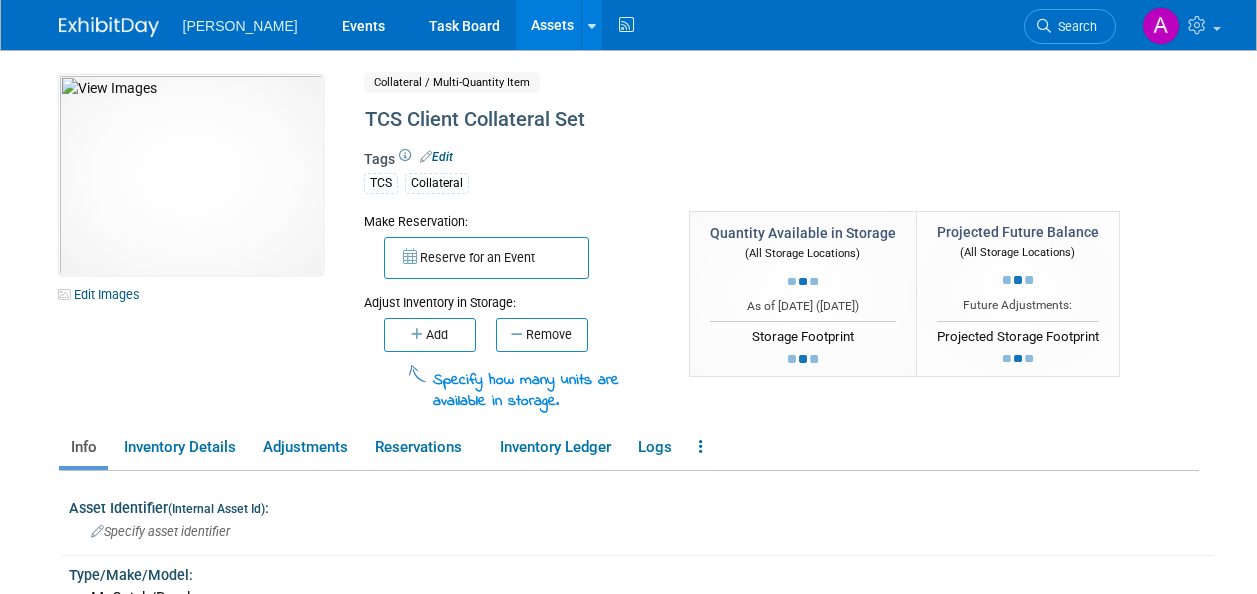 scroll, scrollTop: 0, scrollLeft: 0, axis: both 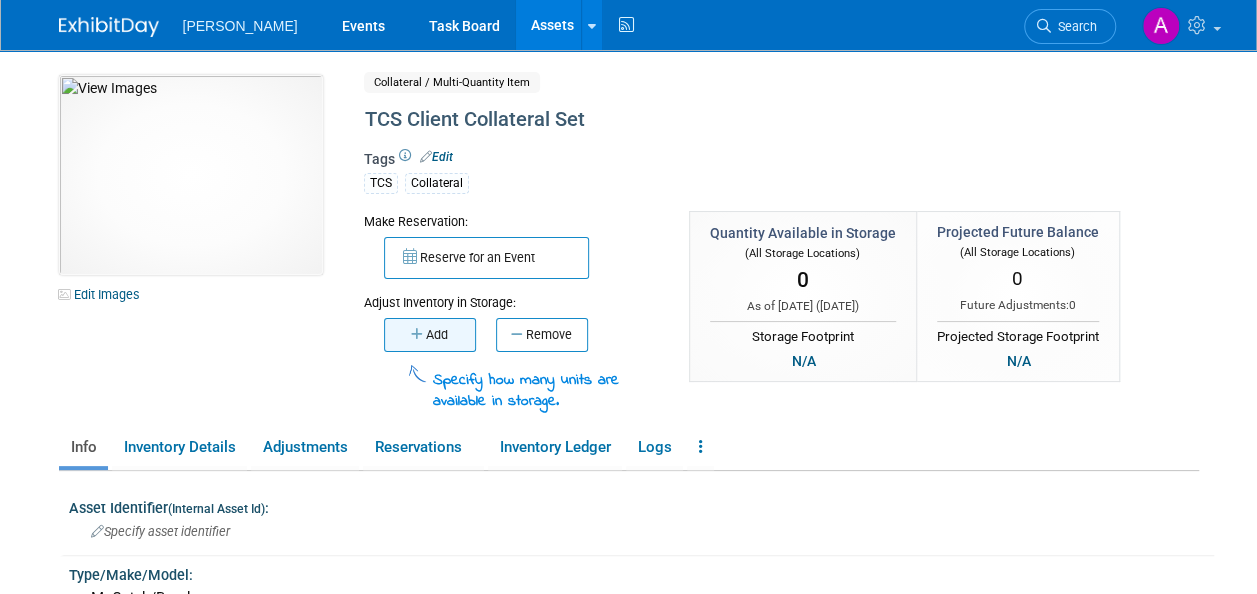 click on "Add" at bounding box center (430, 335) 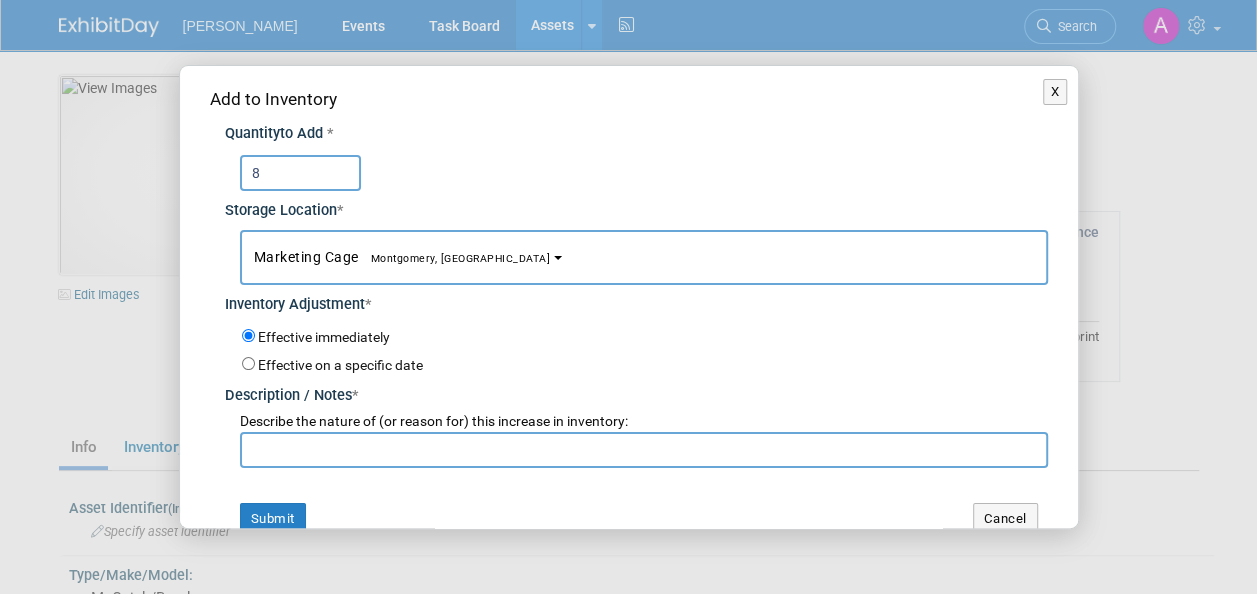 type on "8" 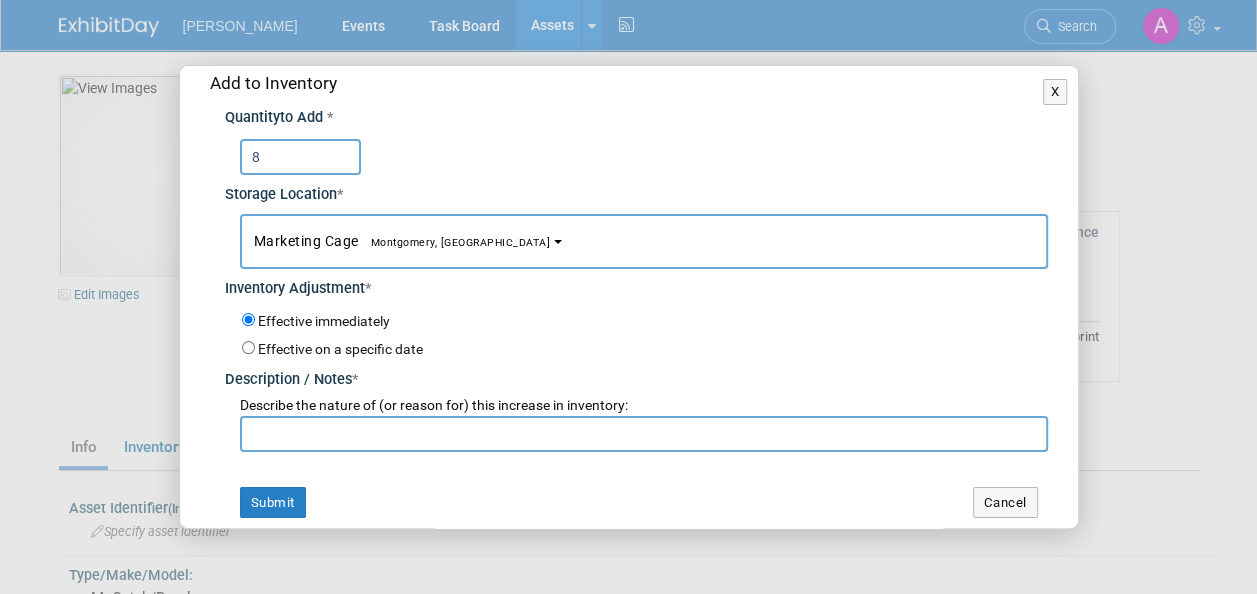 scroll, scrollTop: 25, scrollLeft: 0, axis: vertical 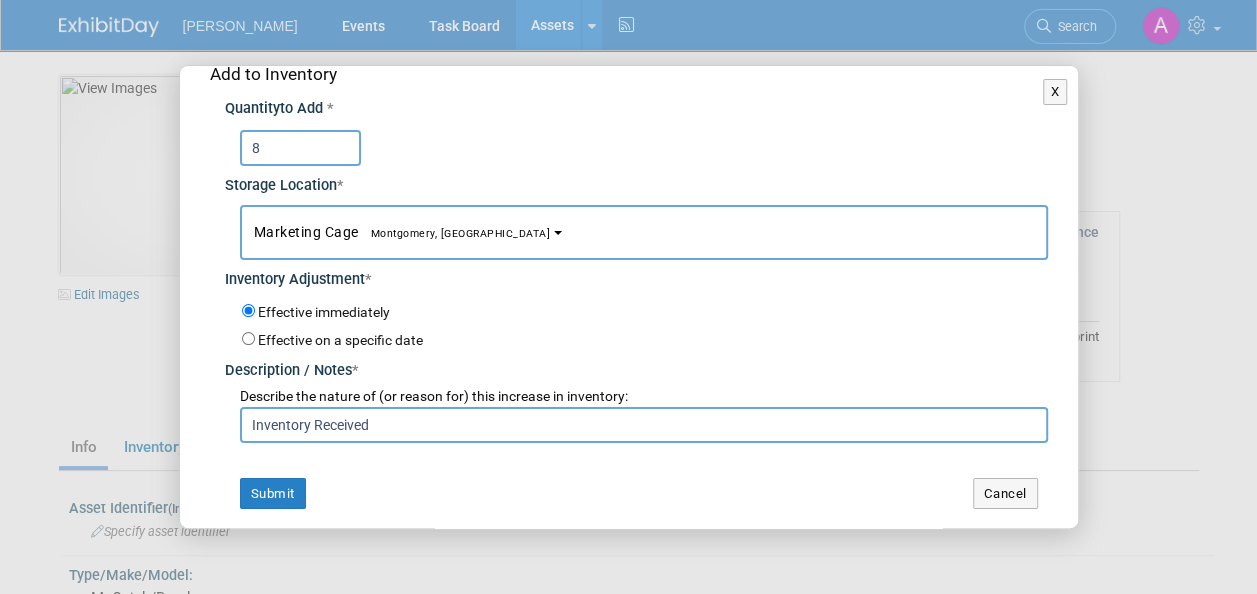 type on "Inventory Received" 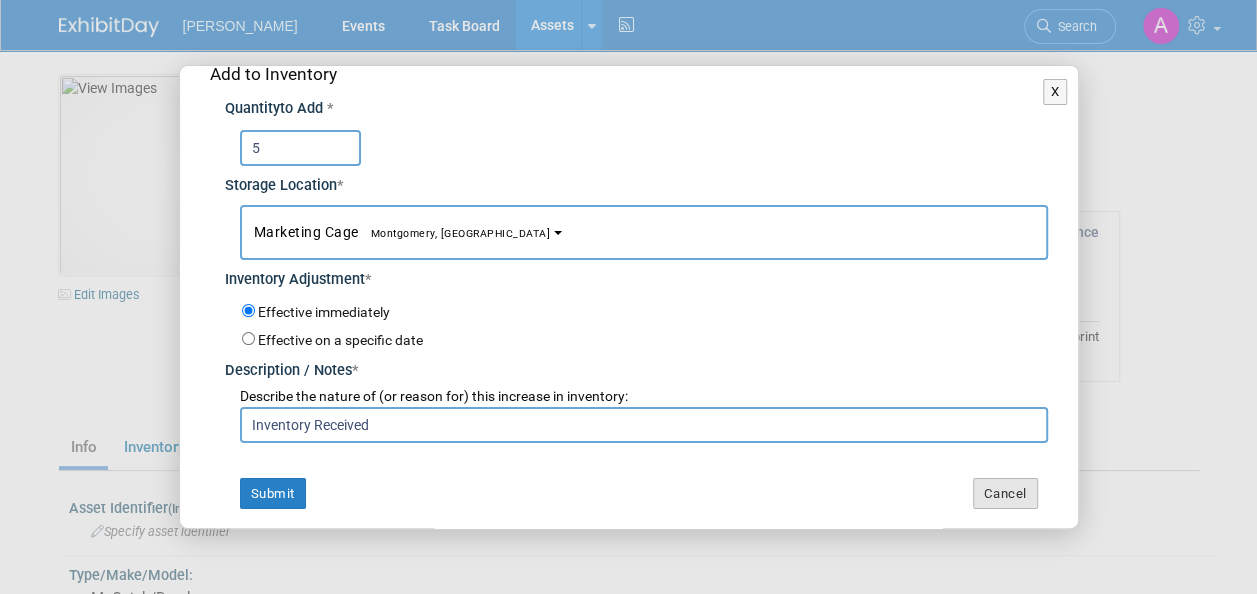 type on "5" 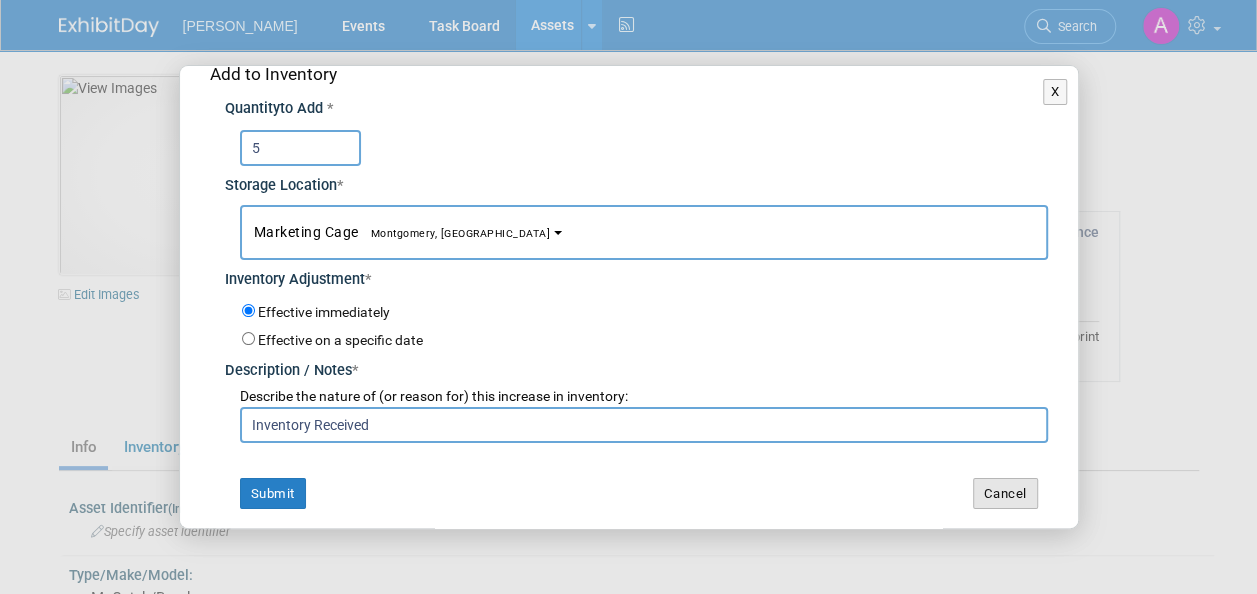 click on "Cancel" at bounding box center (1005, 494) 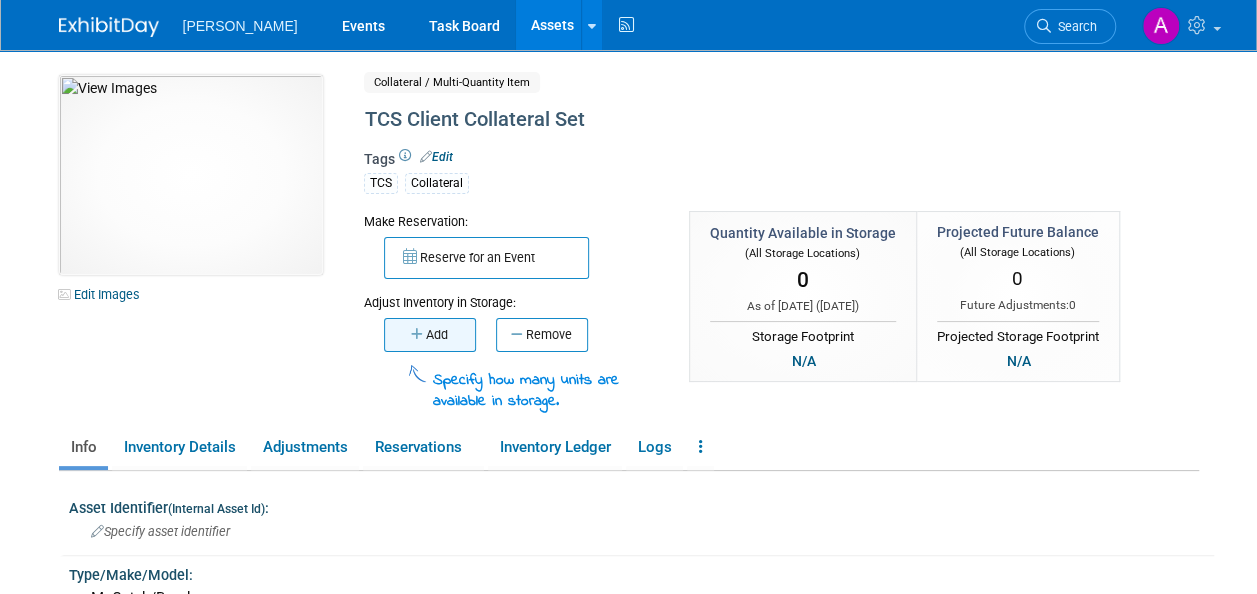 click on "Add" at bounding box center [430, 335] 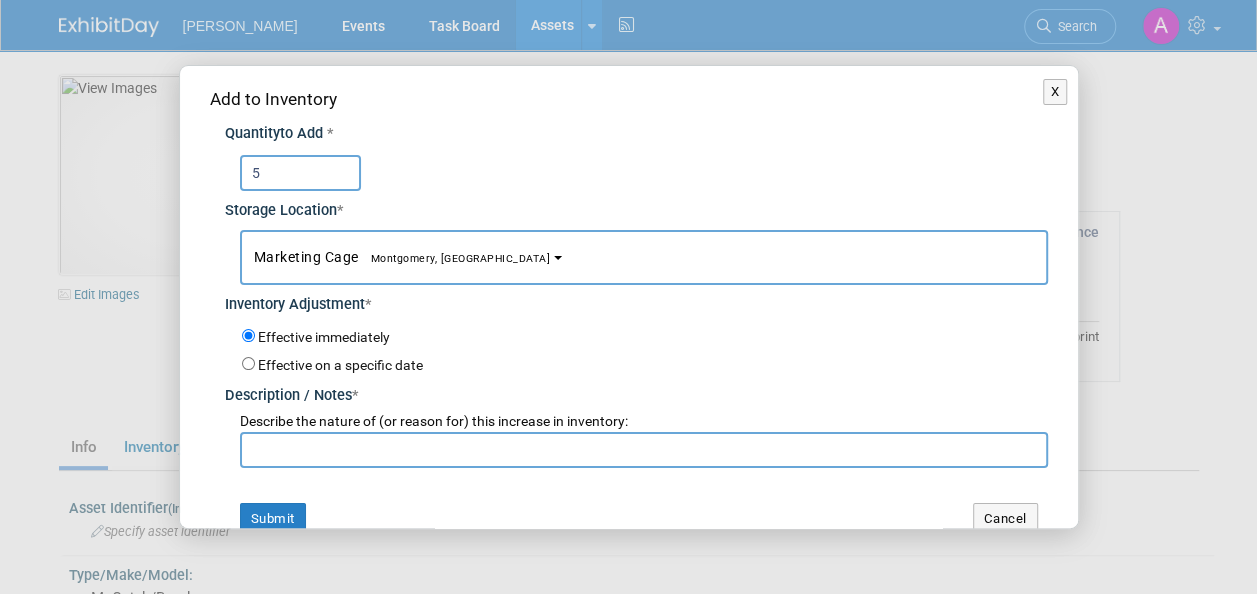 type on "5" 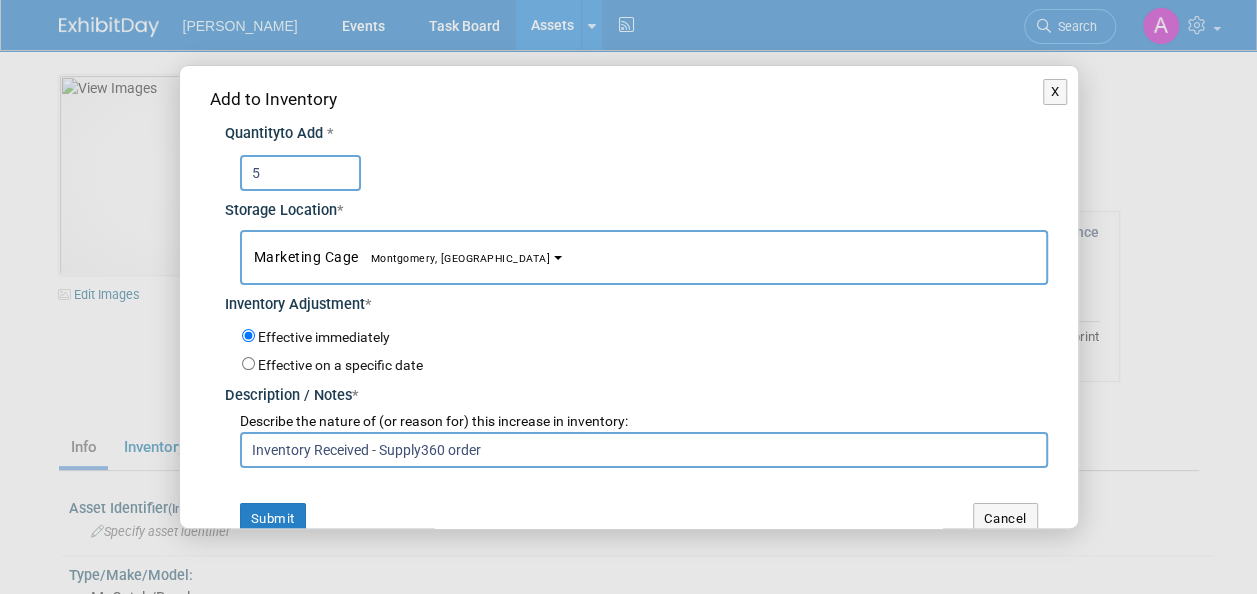 drag, startPoint x: 496, startPoint y: 444, endPoint x: 247, endPoint y: 432, distance: 249.28899 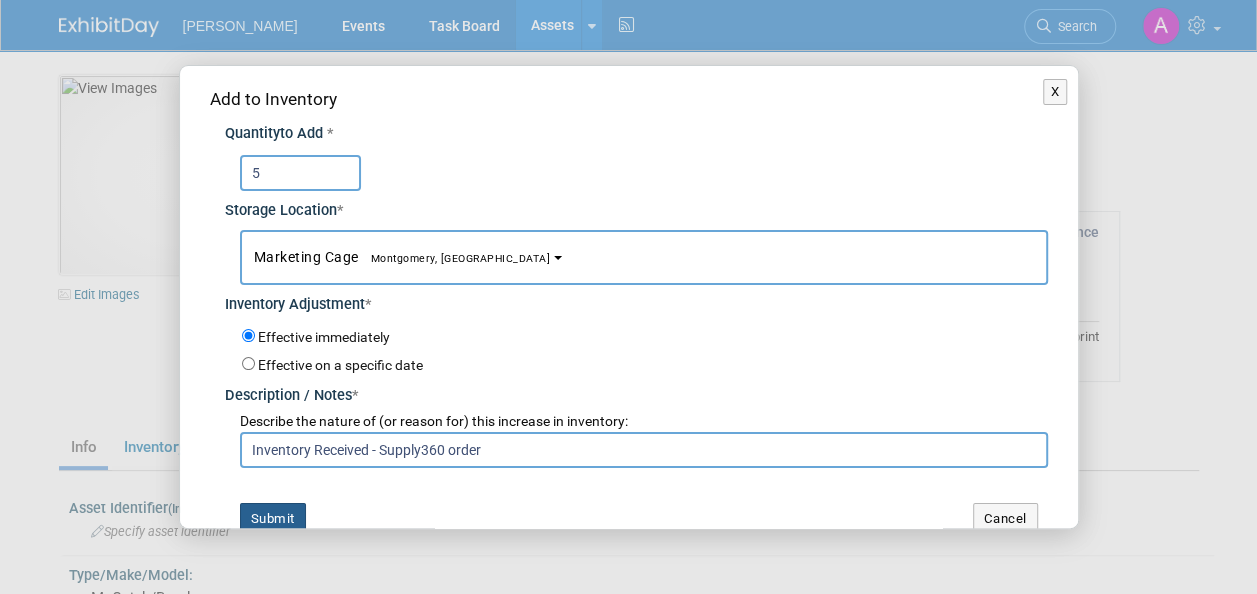 type on "Inventory Received - Supply360 order" 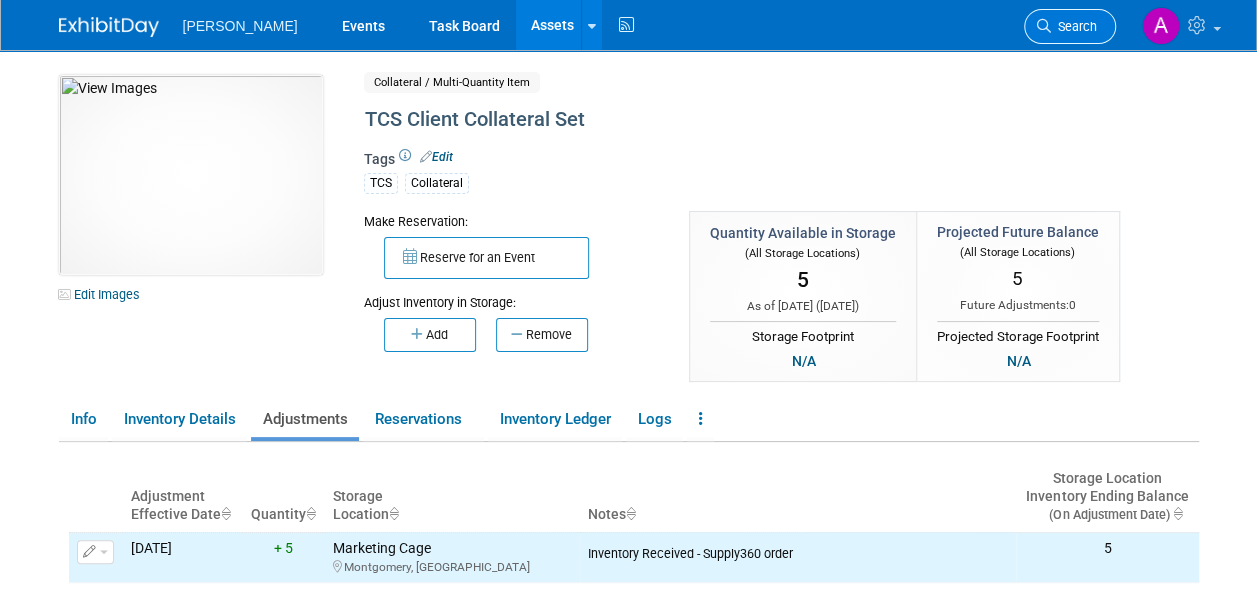 click on "Search" at bounding box center (1074, 26) 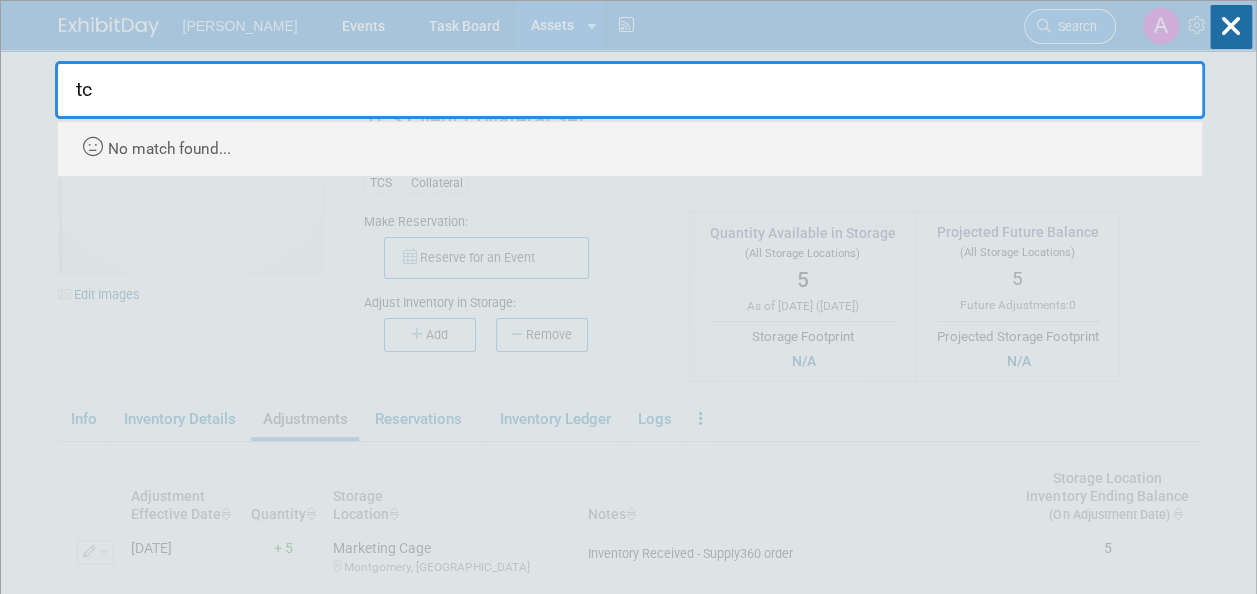 type on "t" 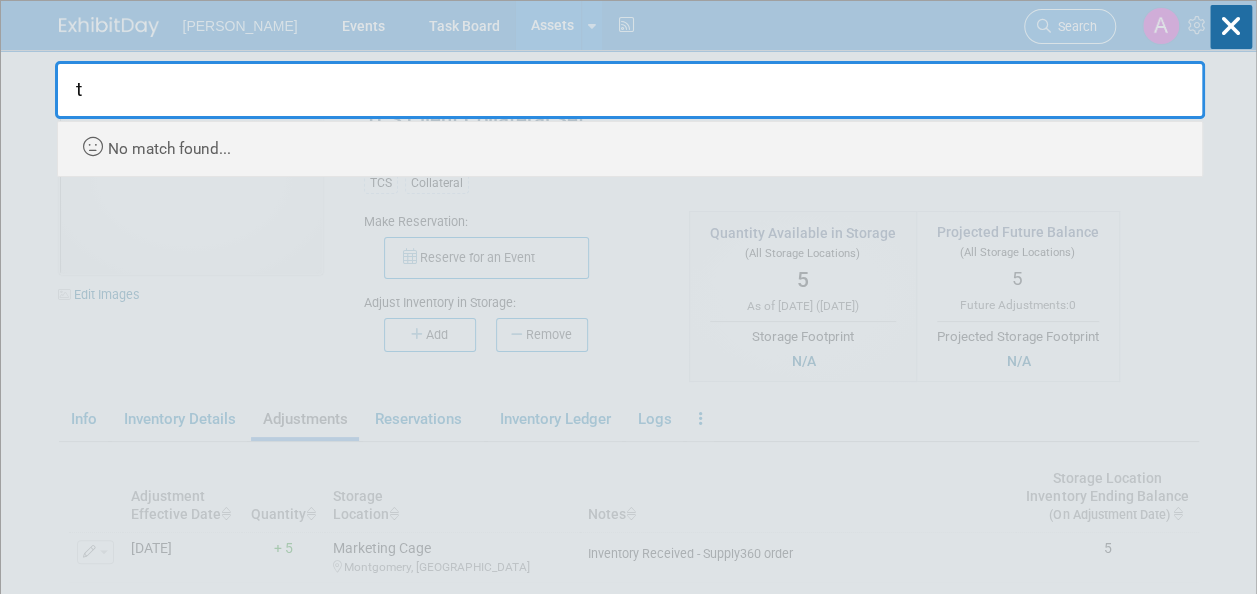type 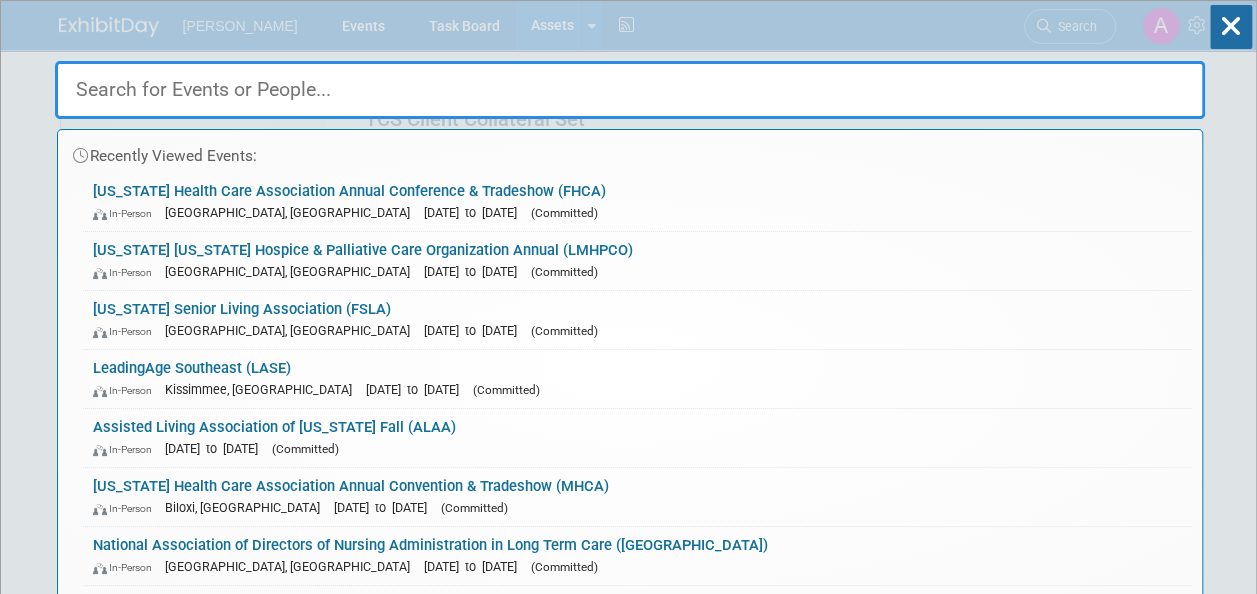 click on "Recently Viewed Events:
Florida Health Care Association Annual Conference & Tradeshow (FHCA)
In-Person" at bounding box center (628, 4000) 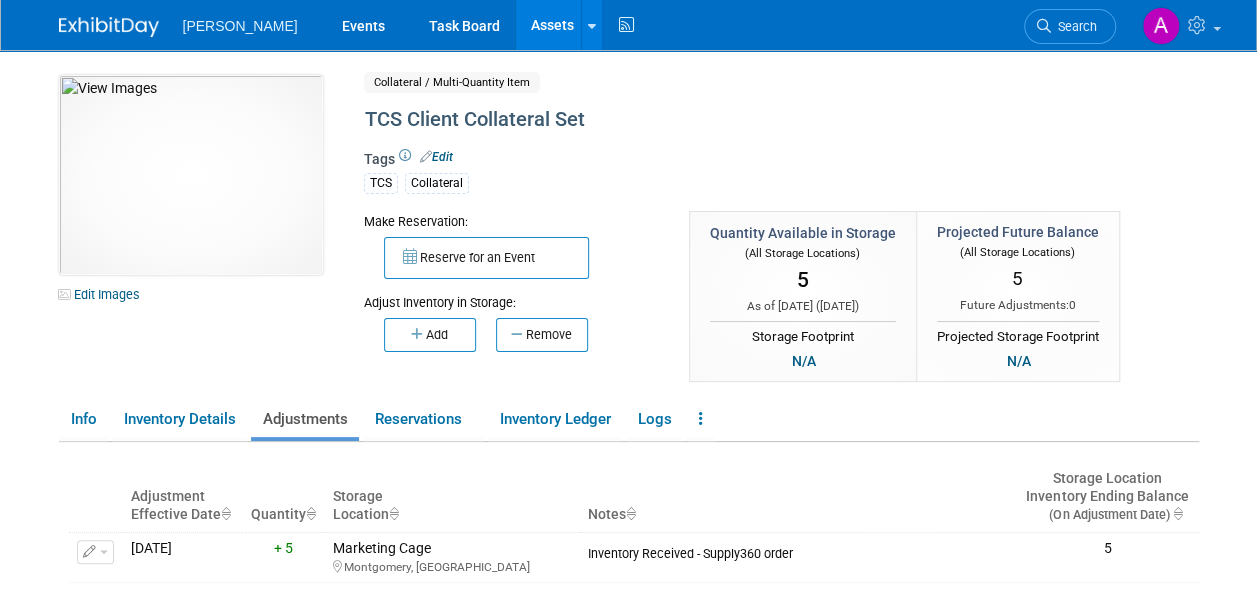 click on "Assets" at bounding box center [552, 25] 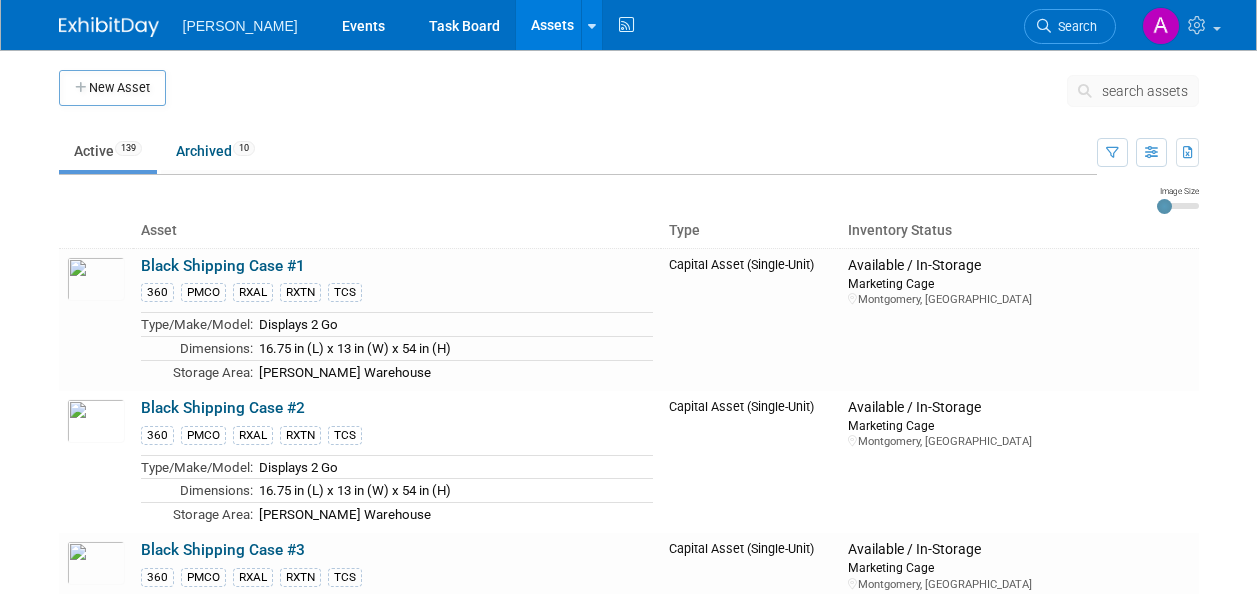 scroll, scrollTop: 0, scrollLeft: 0, axis: both 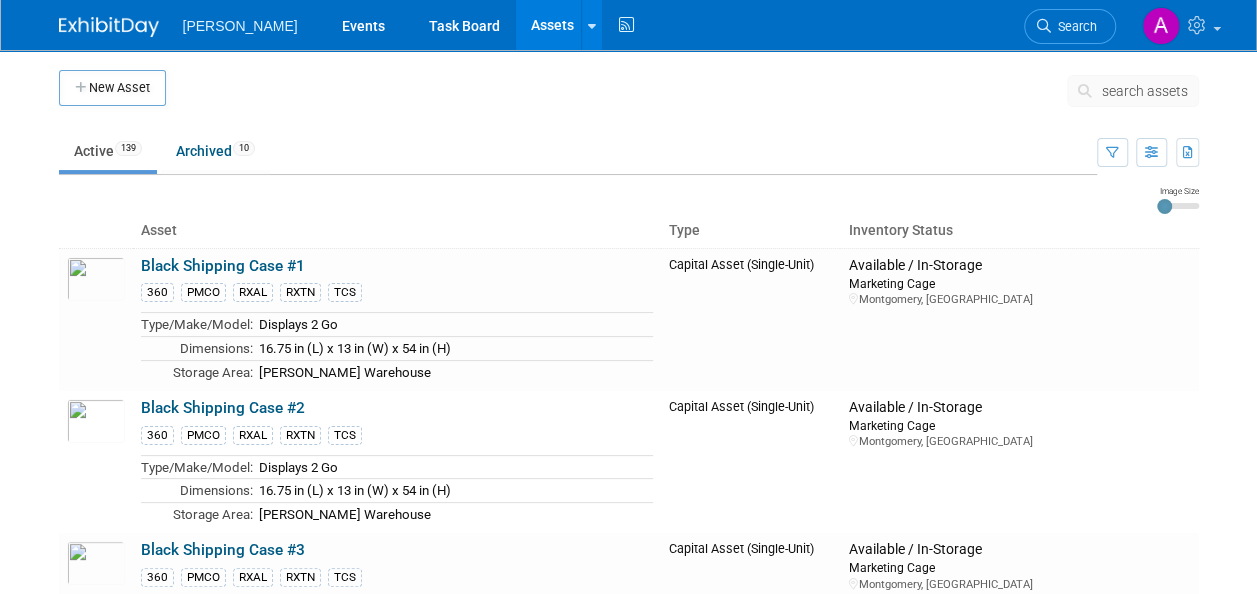 click on "search assets" at bounding box center [1145, 91] 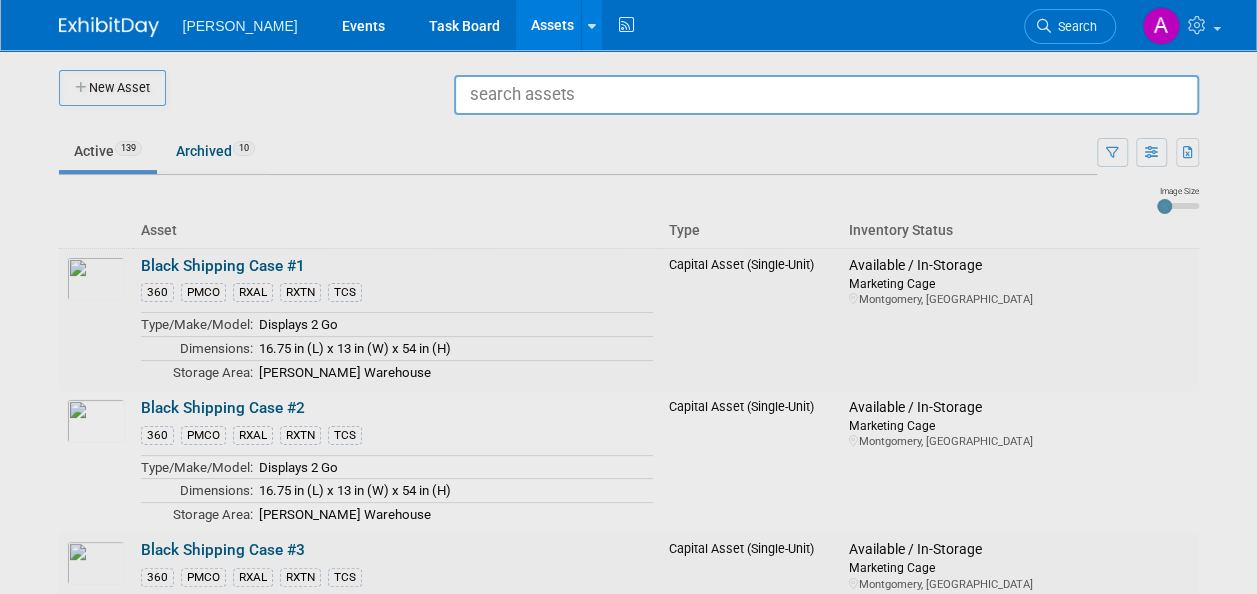 scroll, scrollTop: 0, scrollLeft: 0, axis: both 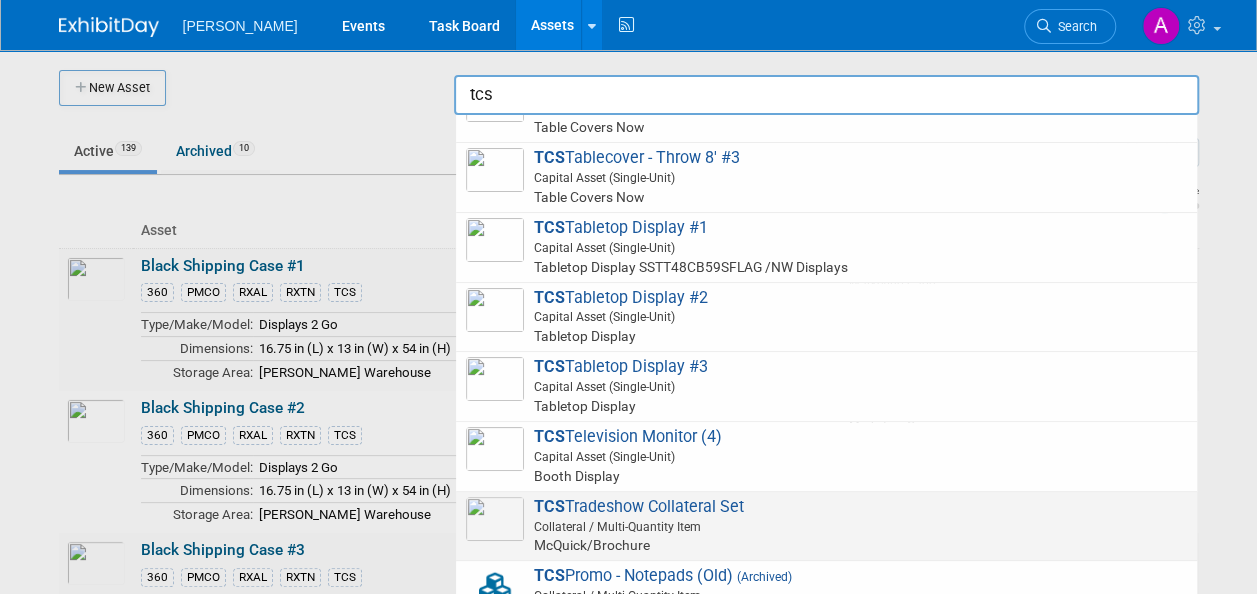 click on "Collateral / Multi-Quantity Item" at bounding box center (829, 527) 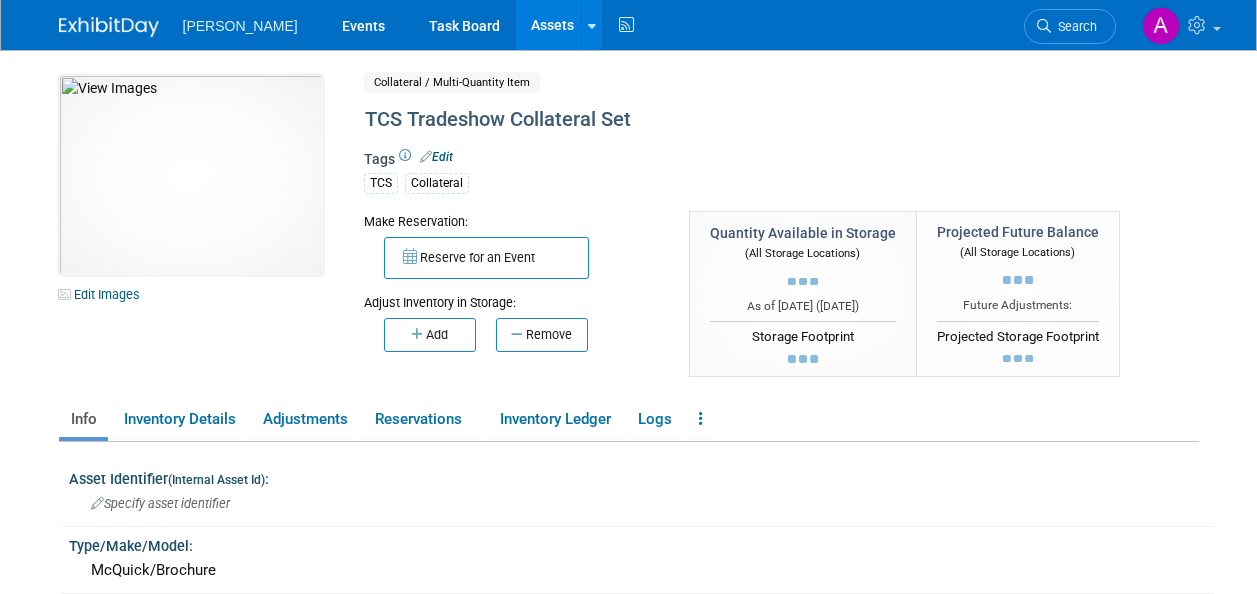 scroll, scrollTop: 0, scrollLeft: 0, axis: both 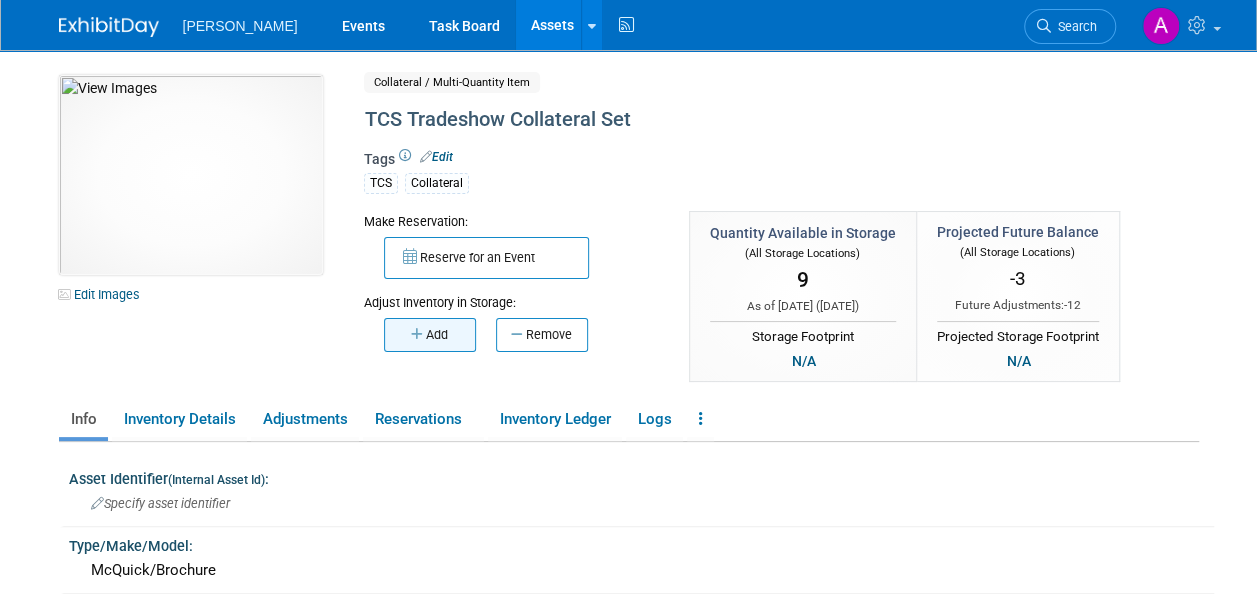 click on "Add" at bounding box center [430, 335] 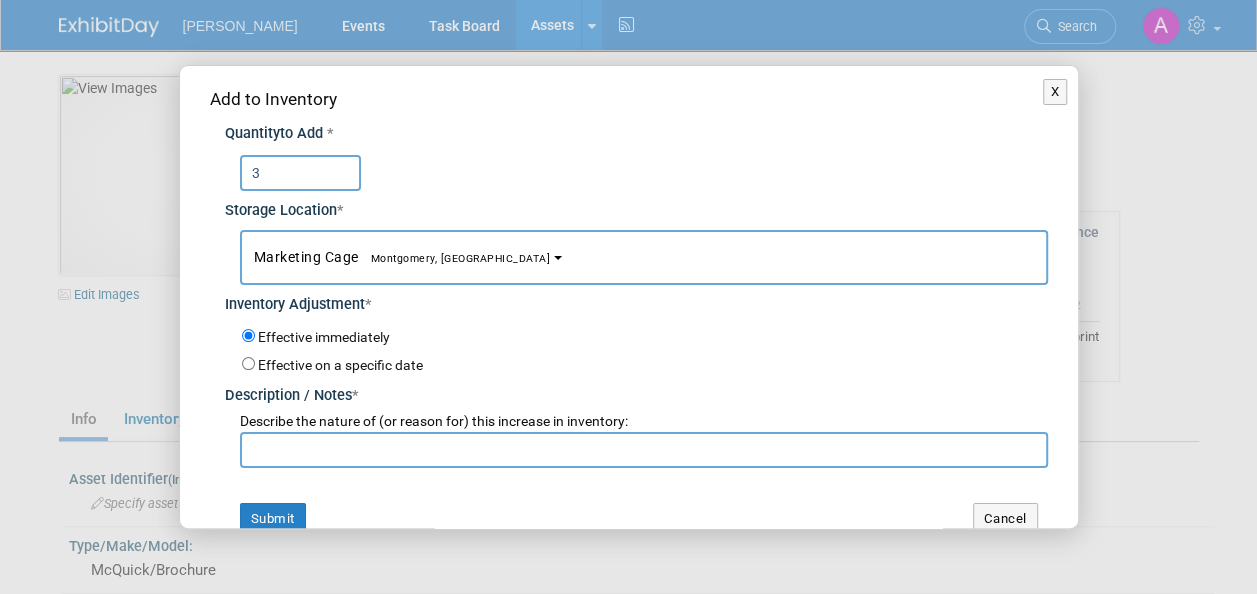 type on "3" 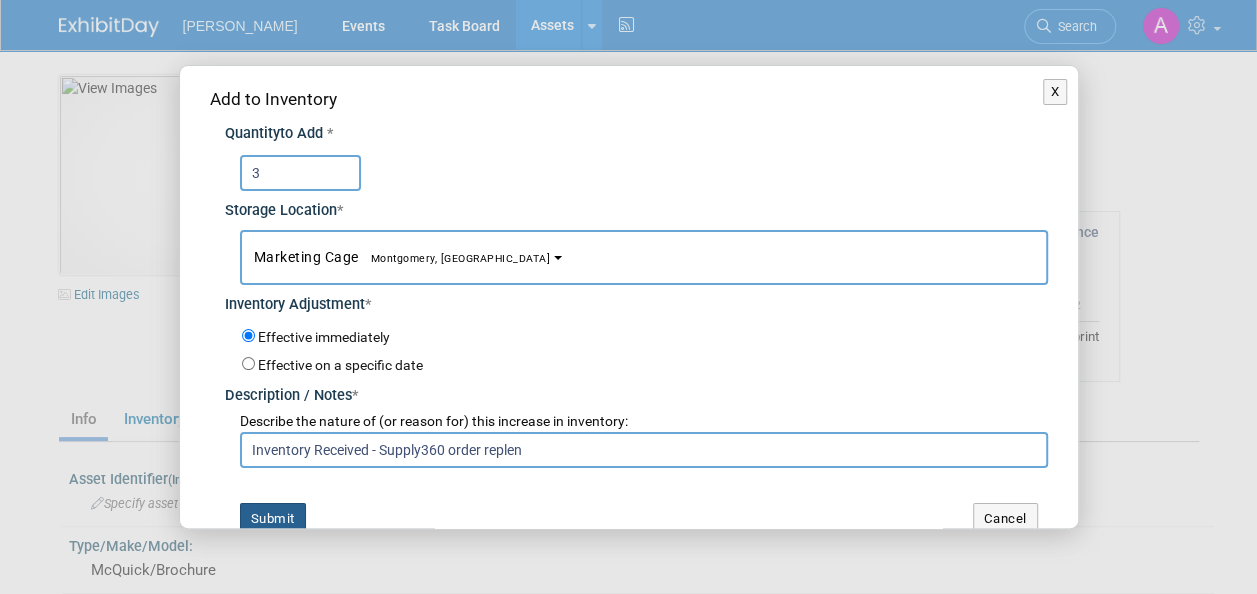 type on "Inventory Received - Supply360 order replen" 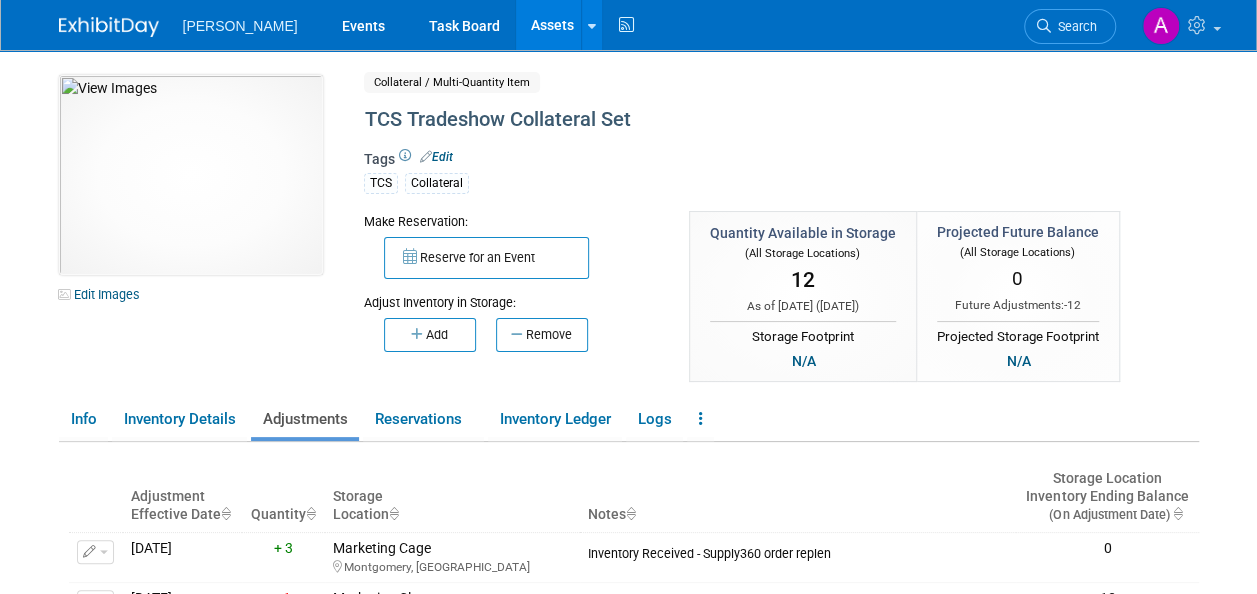 click on "Assets" at bounding box center (552, 25) 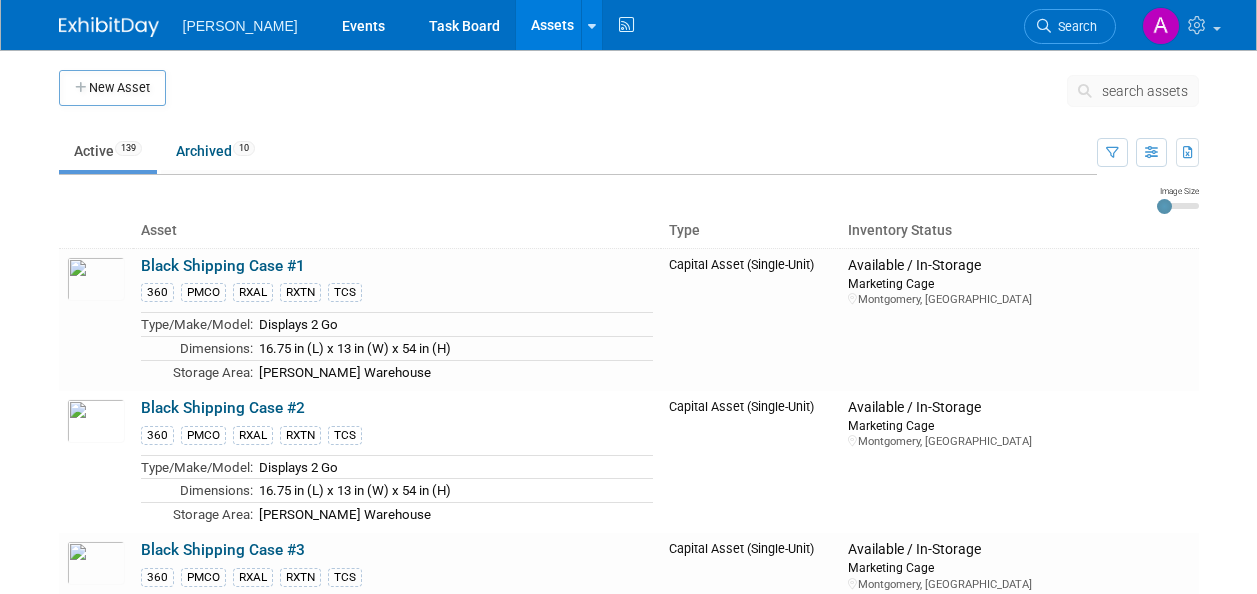 scroll, scrollTop: 0, scrollLeft: 0, axis: both 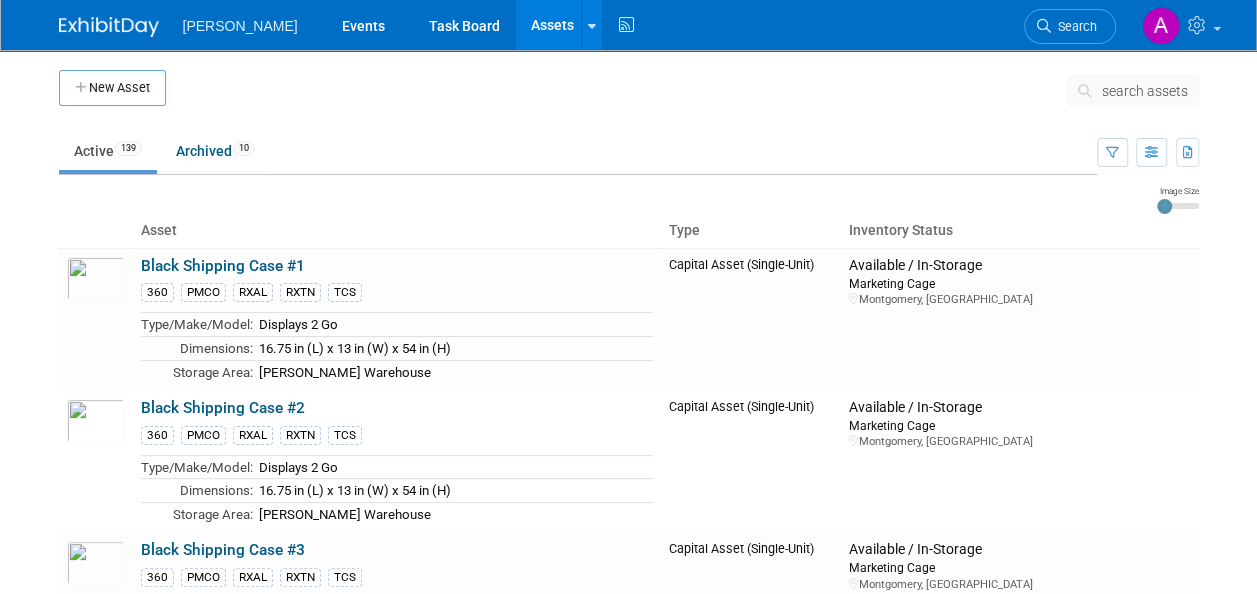 click on "search assets" at bounding box center (1145, 91) 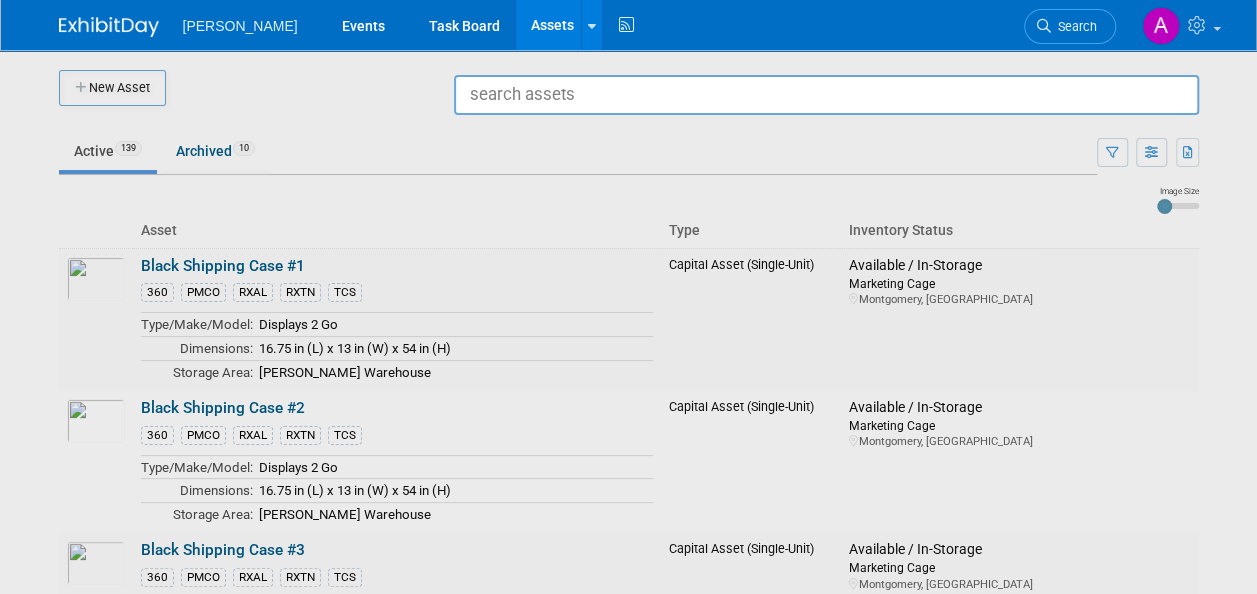 click on "Assets" at bounding box center (552, 25) 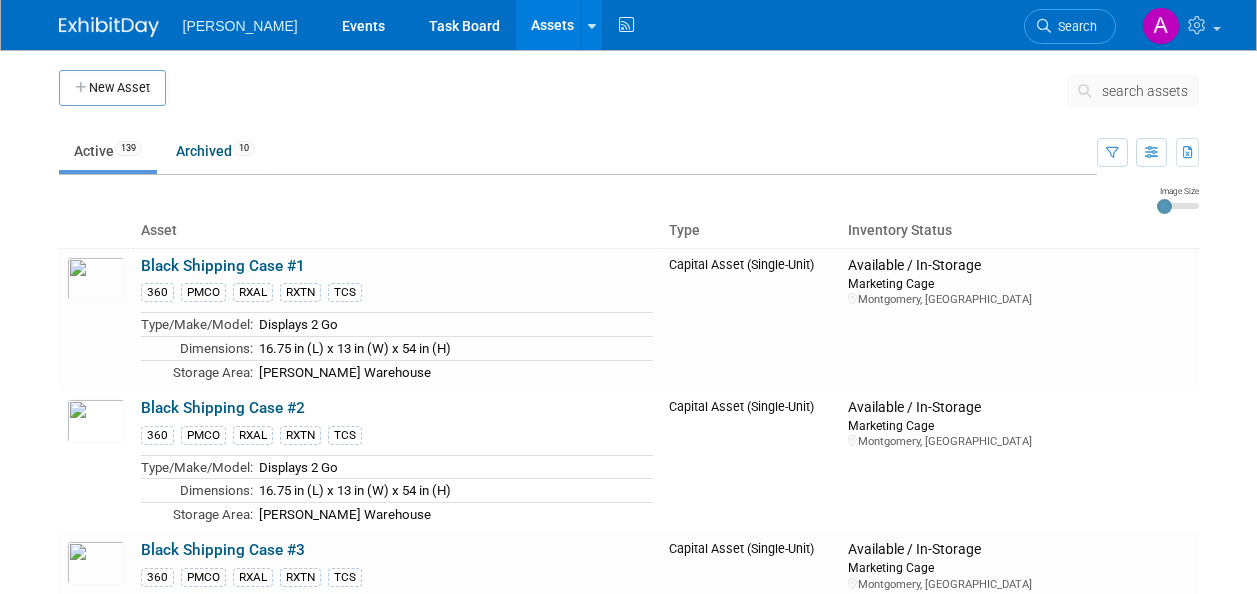 scroll, scrollTop: 0, scrollLeft: 0, axis: both 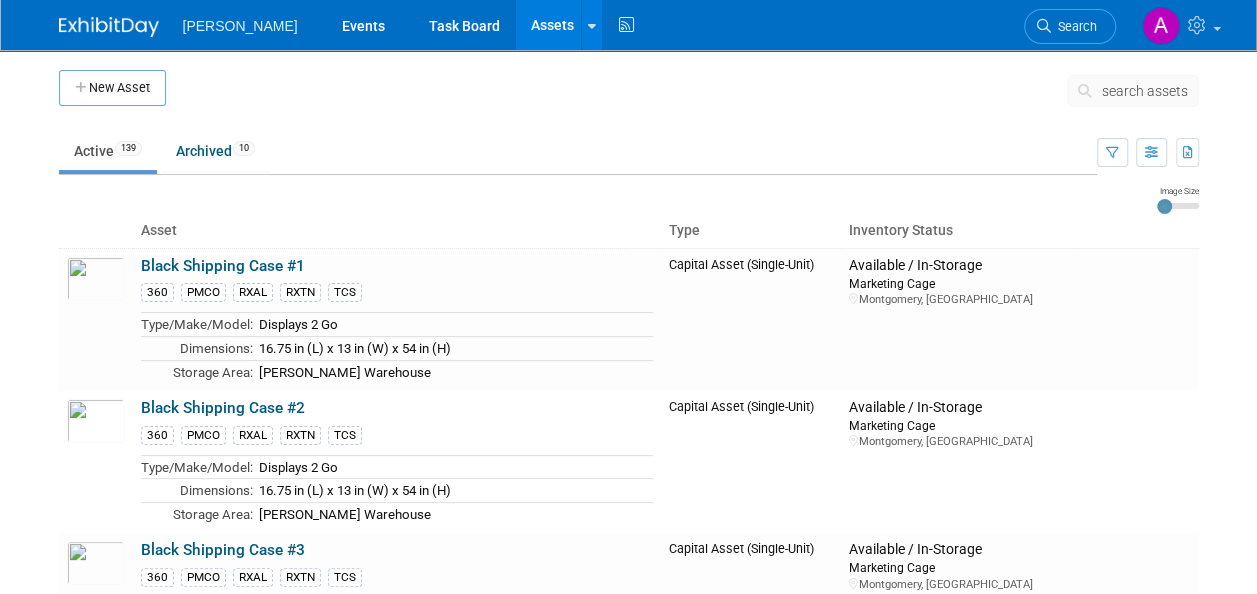 click on "search assets" at bounding box center (1145, 91) 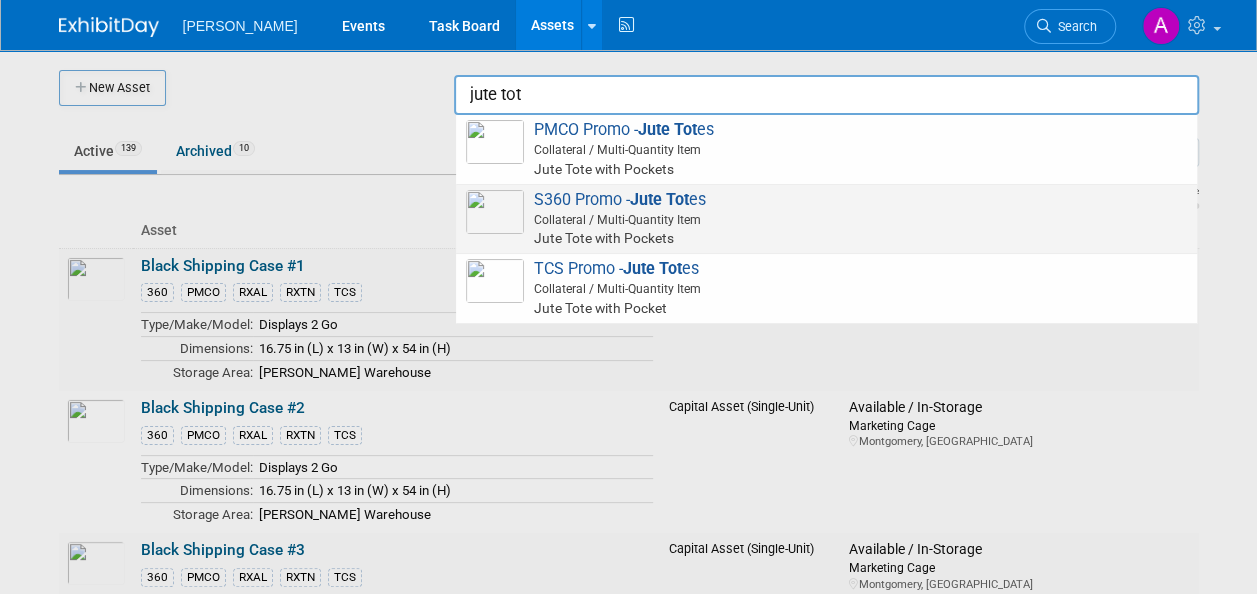 click on "Jute Tote with Pockets" at bounding box center (829, 238) 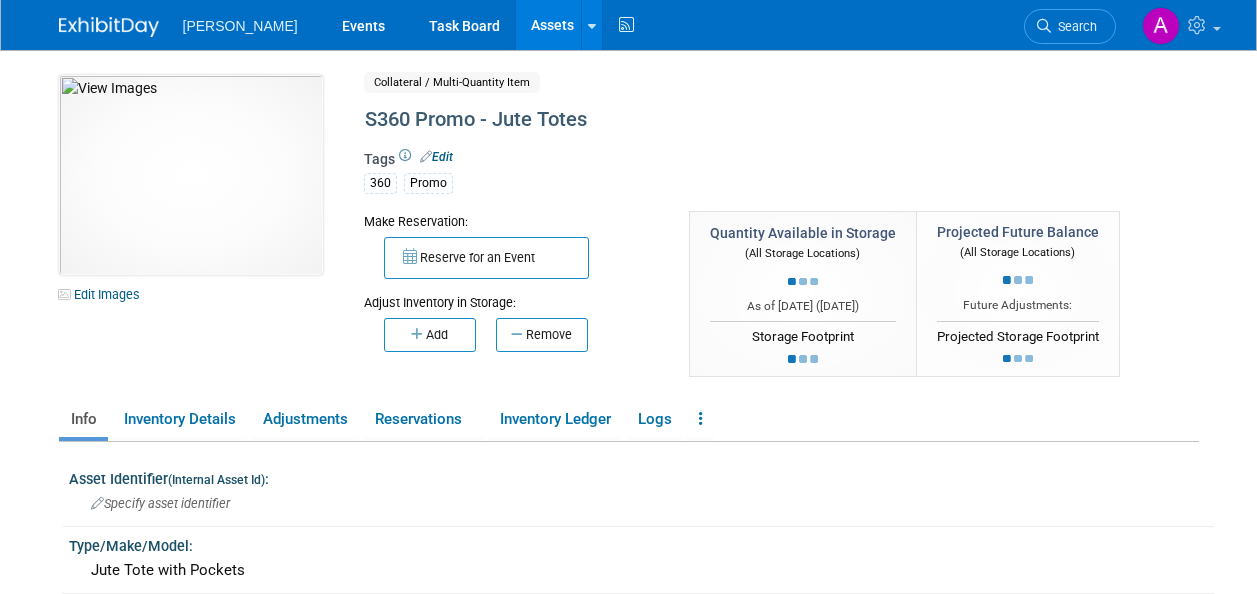 scroll, scrollTop: 0, scrollLeft: 0, axis: both 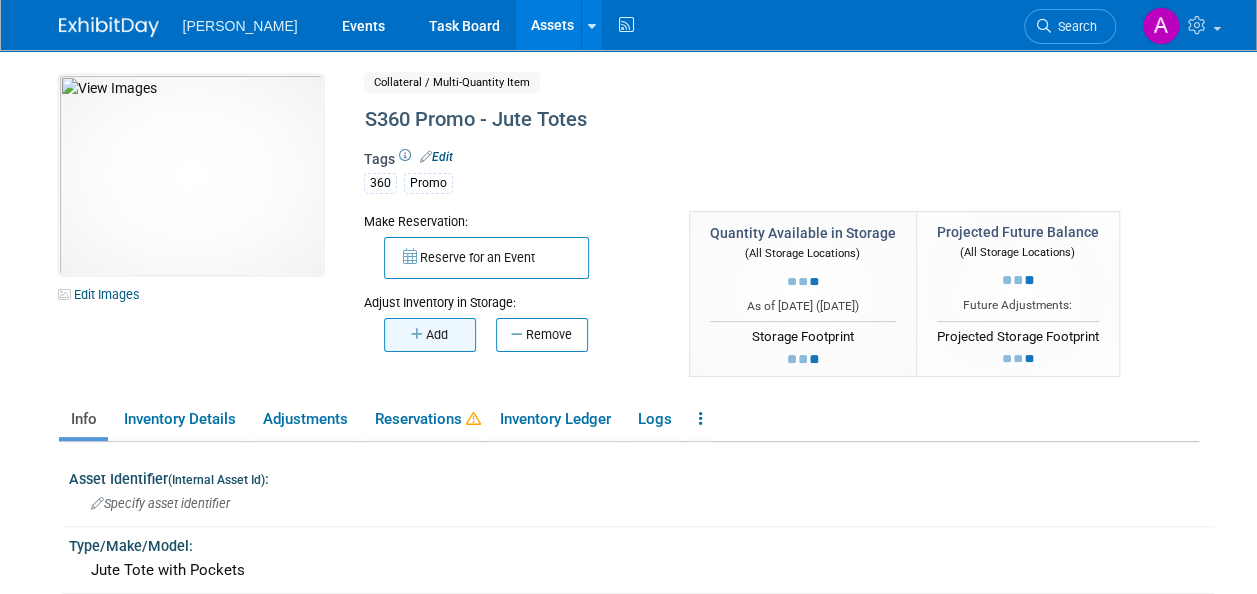 click on "Add" at bounding box center (430, 335) 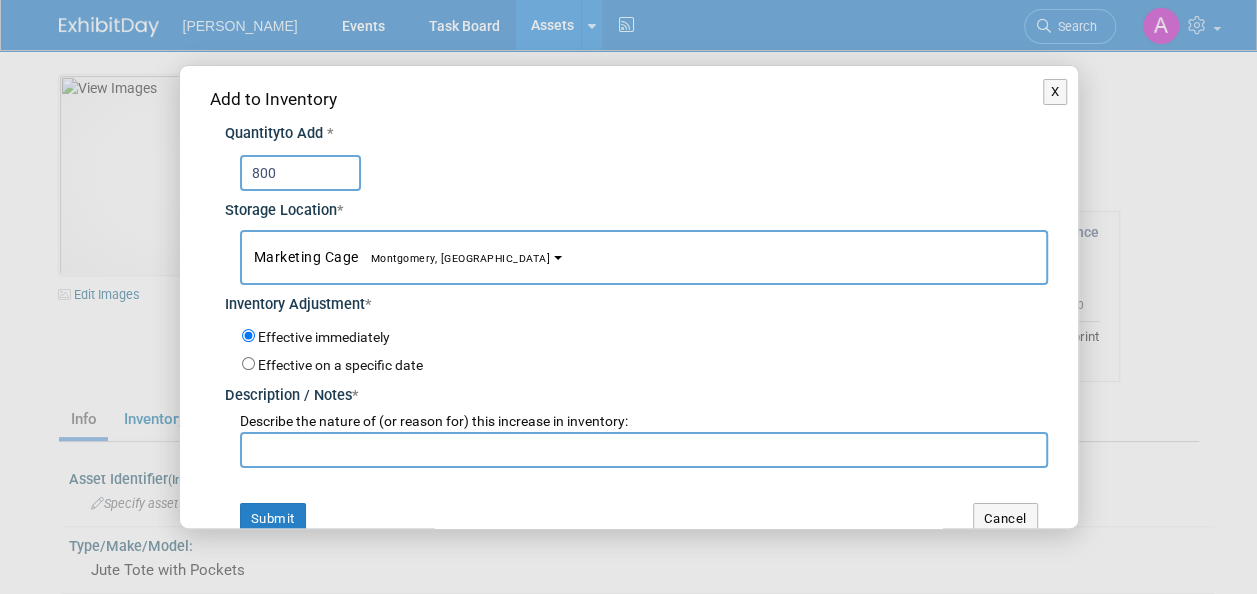type on "800" 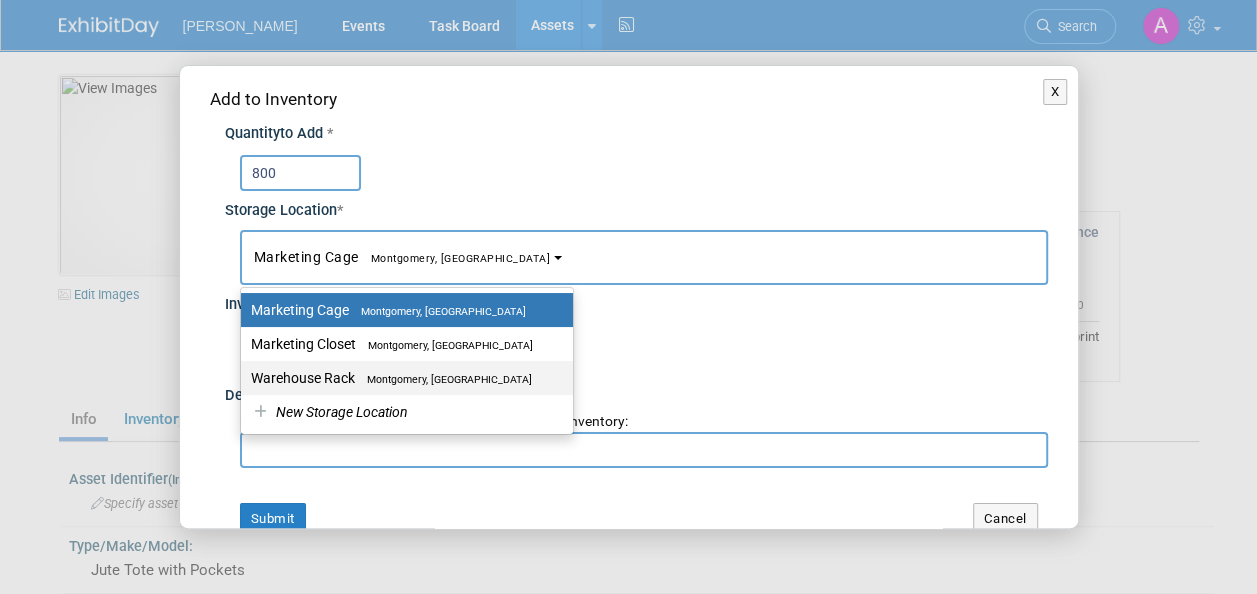 click on "Warehouse Rack  Montgomery, [GEOGRAPHIC_DATA]" at bounding box center [402, 378] 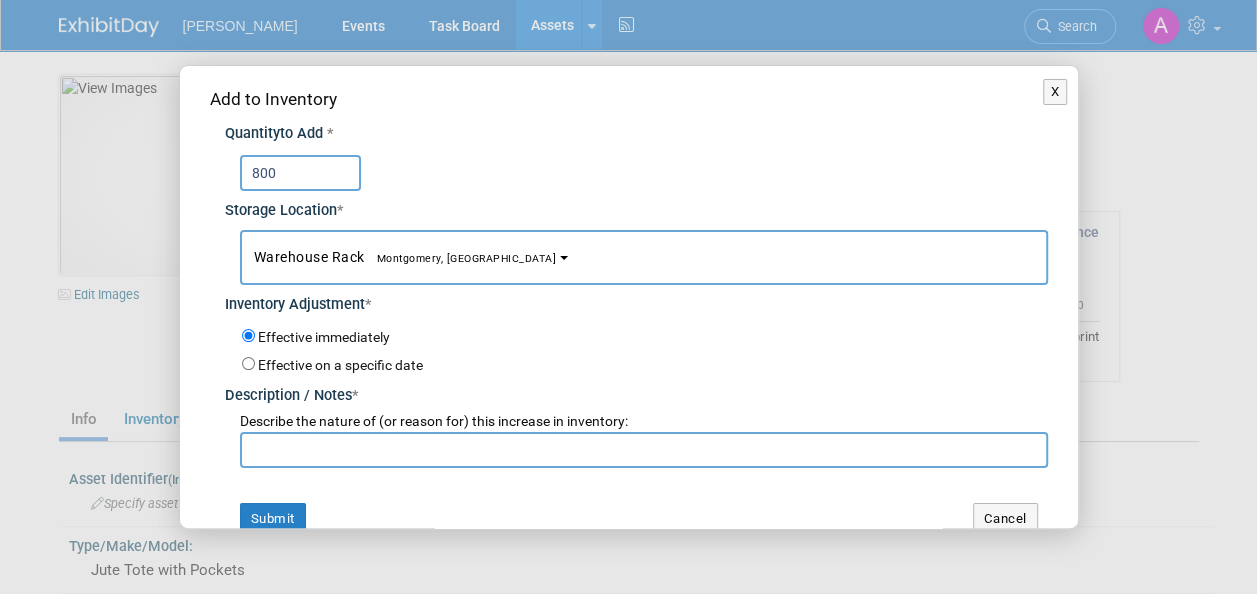 click at bounding box center [644, 450] 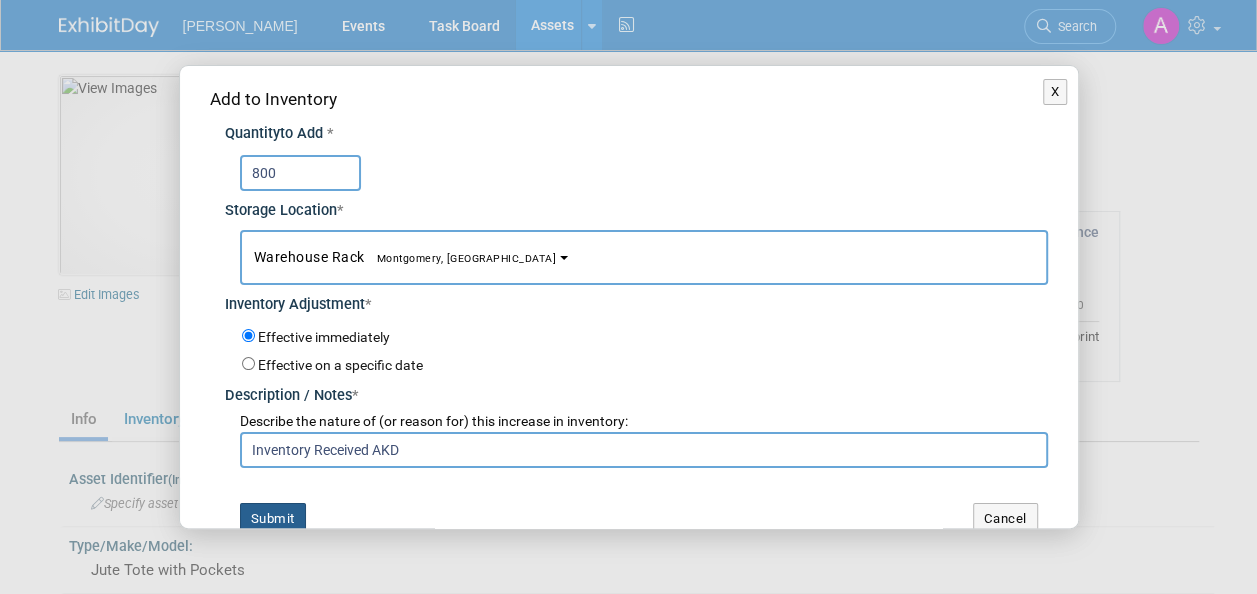 type on "Inventory Received AKD" 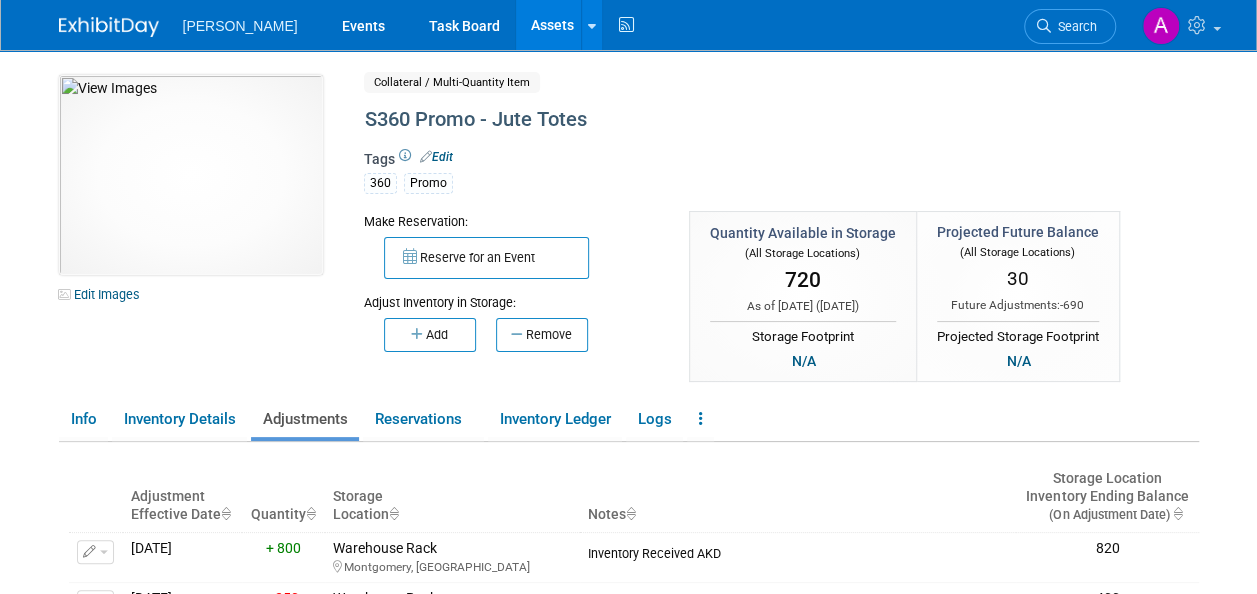 click on "Assets" at bounding box center [552, 25] 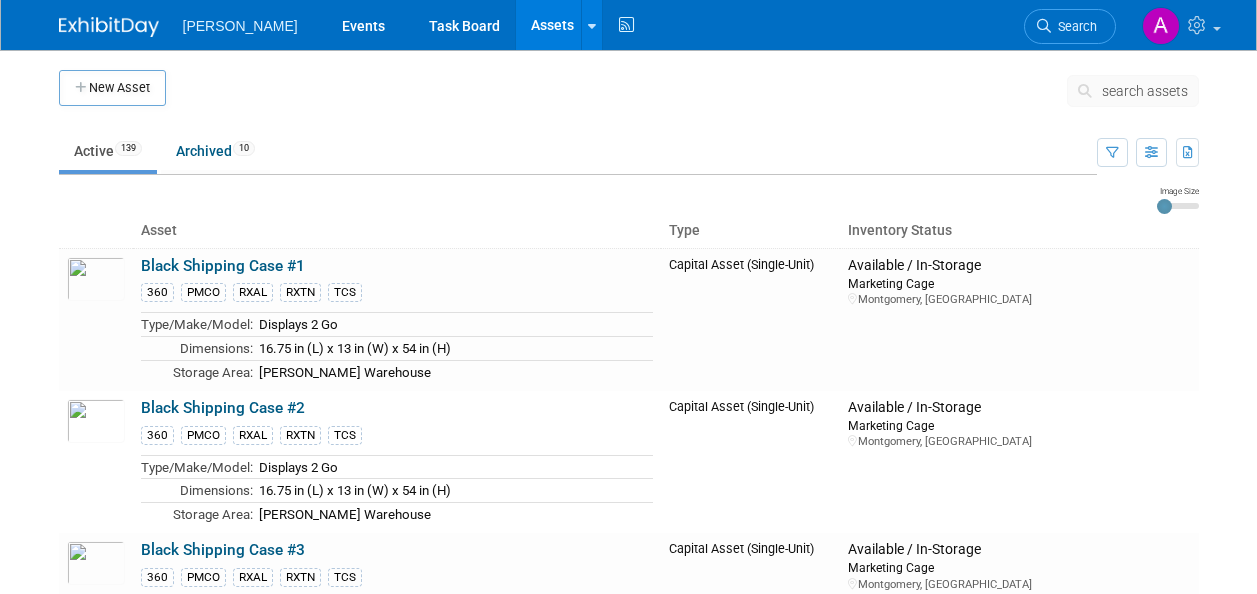 scroll, scrollTop: 0, scrollLeft: 0, axis: both 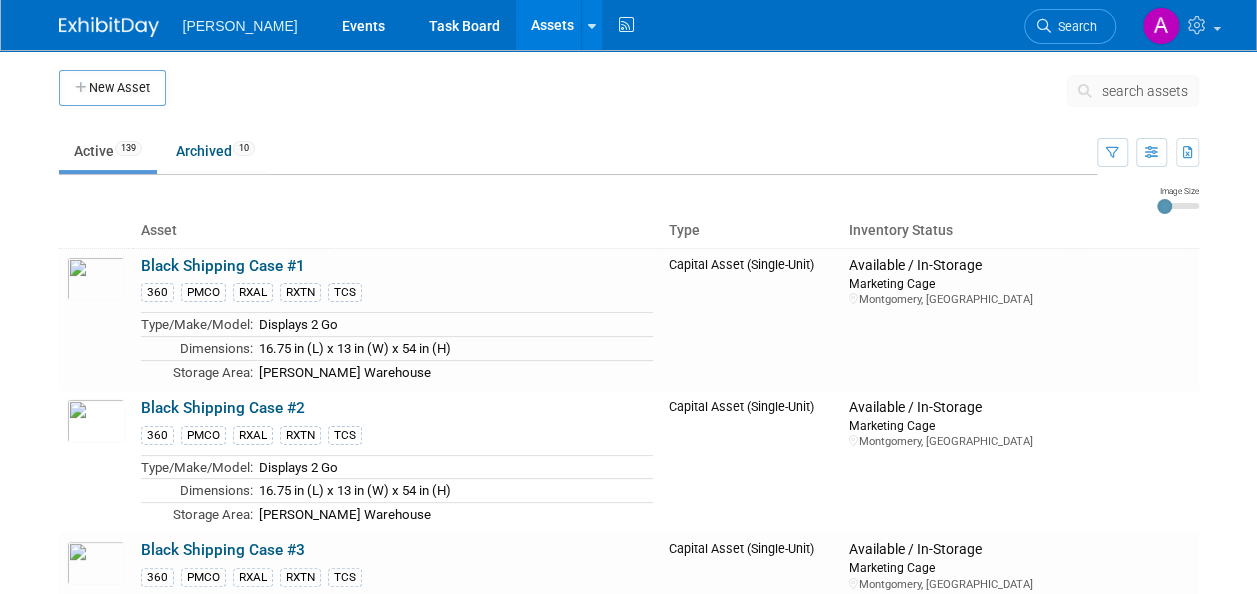 click on "search assets" at bounding box center (1145, 91) 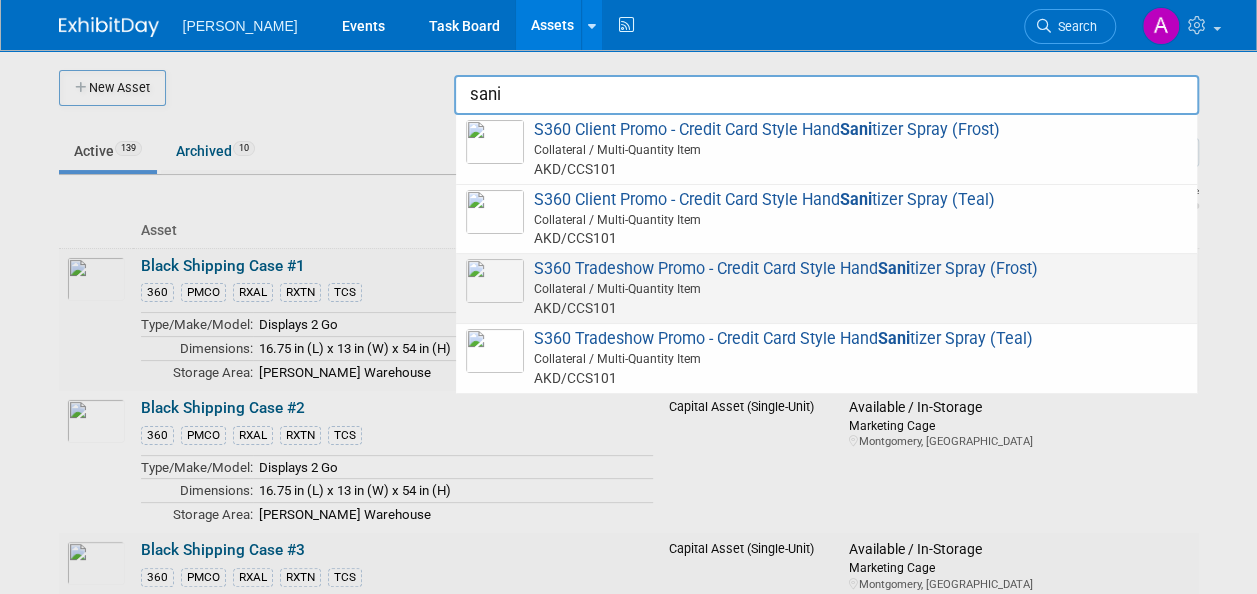 click on "Collateral / Multi-Quantity Item" at bounding box center (829, 289) 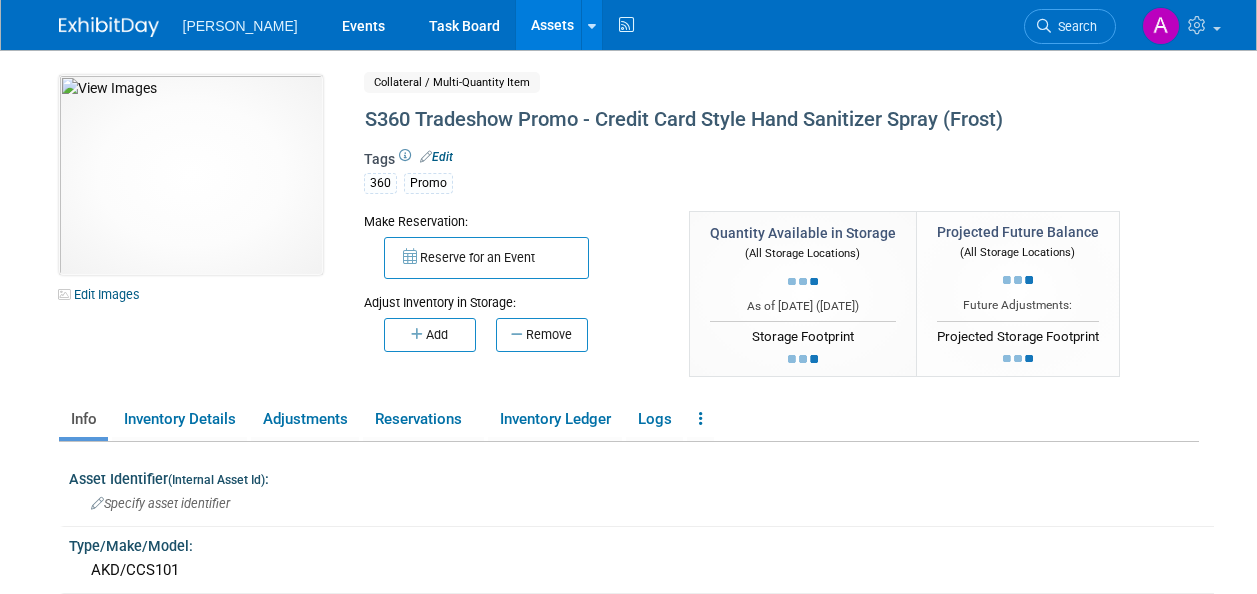 scroll, scrollTop: 0, scrollLeft: 0, axis: both 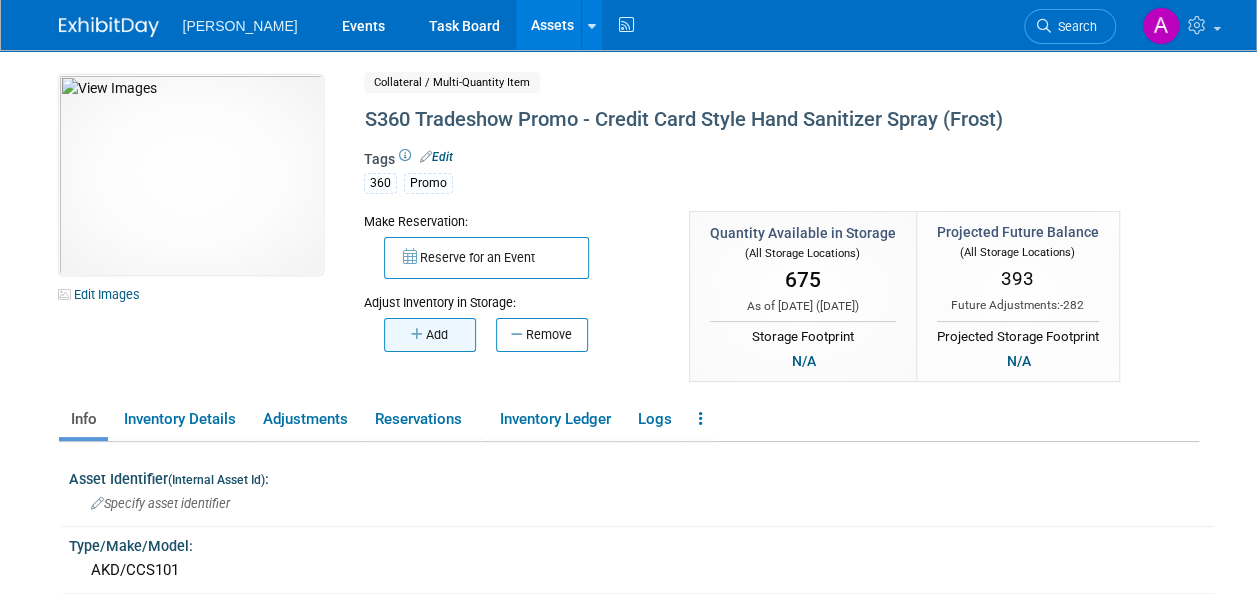 click at bounding box center (418, 334) 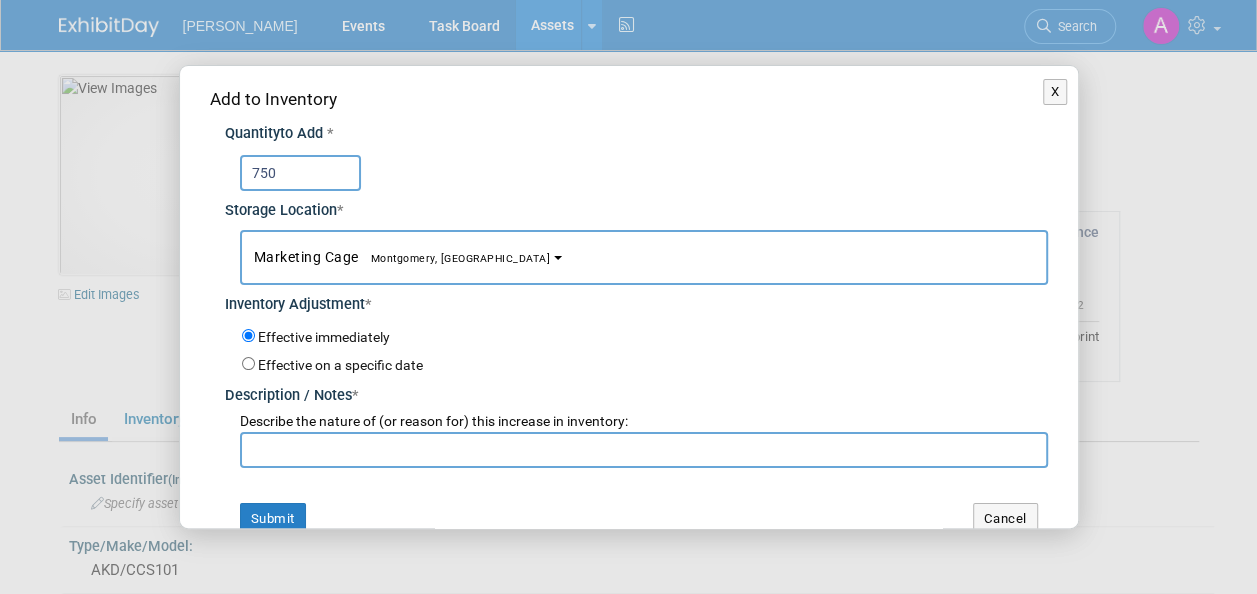 type on "750" 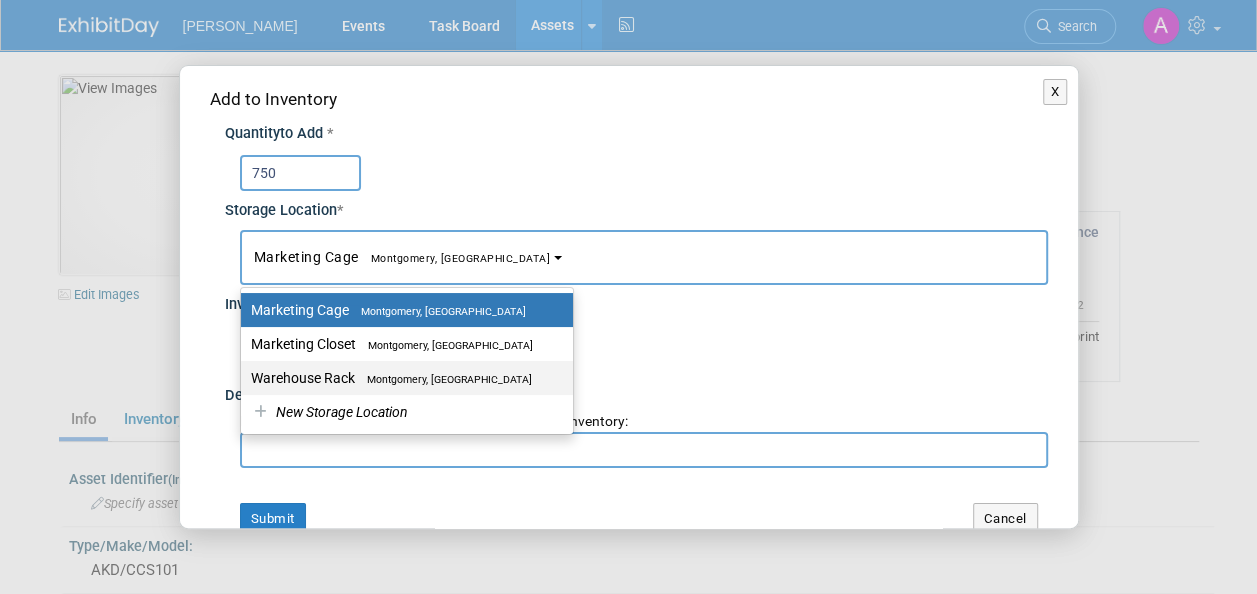 click on "Warehouse Rack  Montgomery, AL" at bounding box center [407, 378] 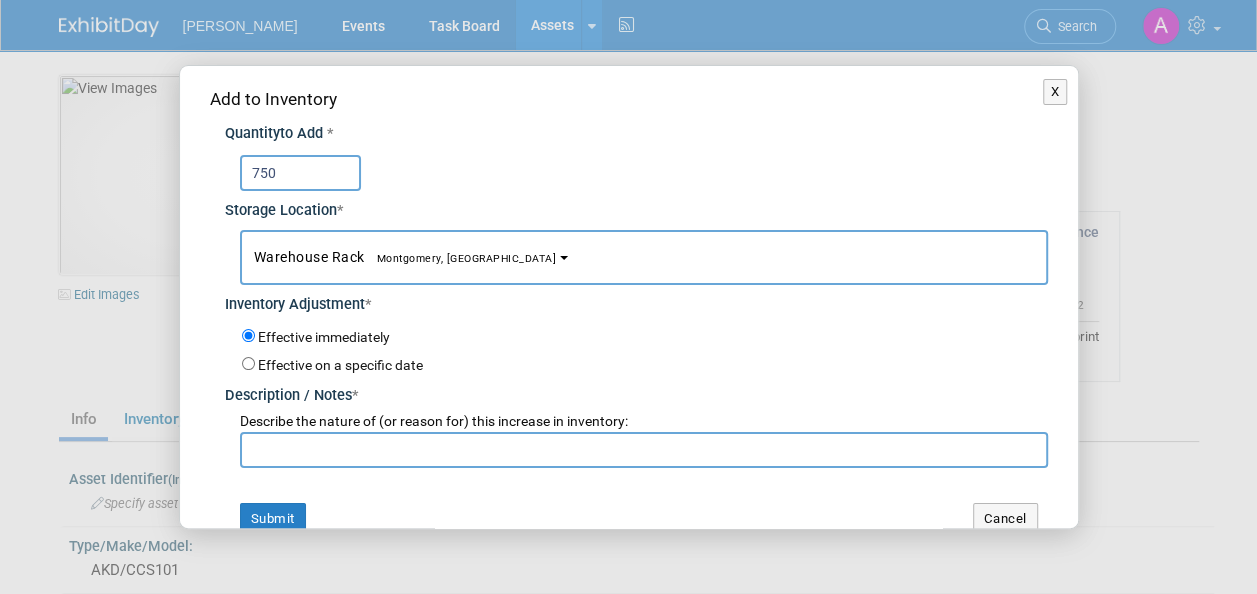 click at bounding box center (644, 450) 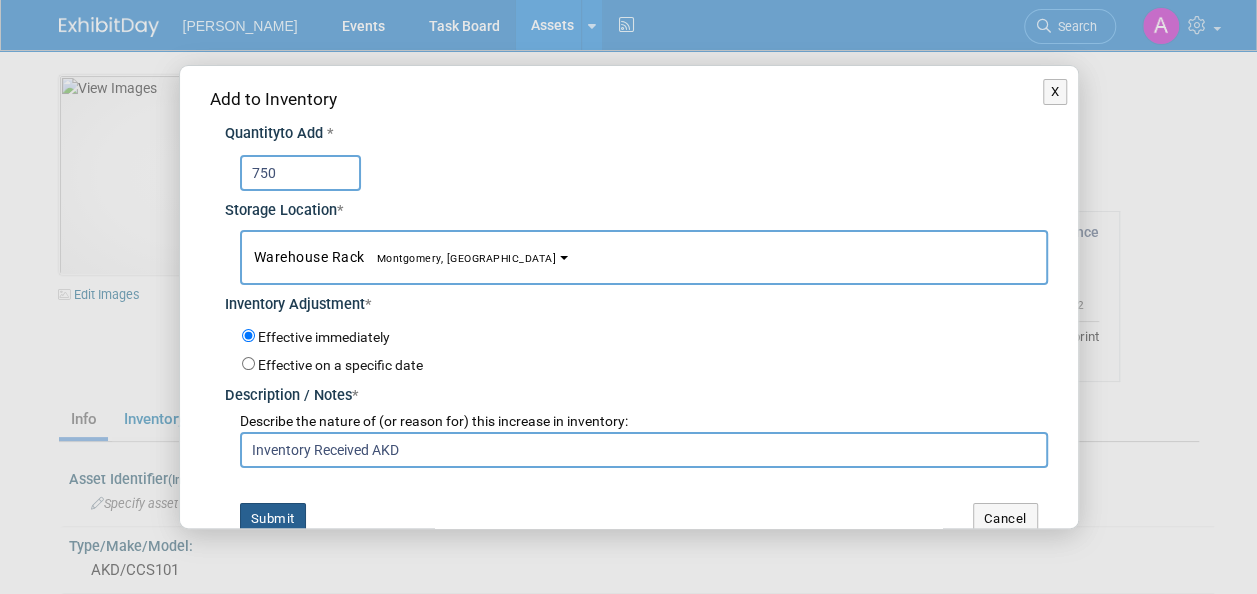 type on "Inventory Received AKD" 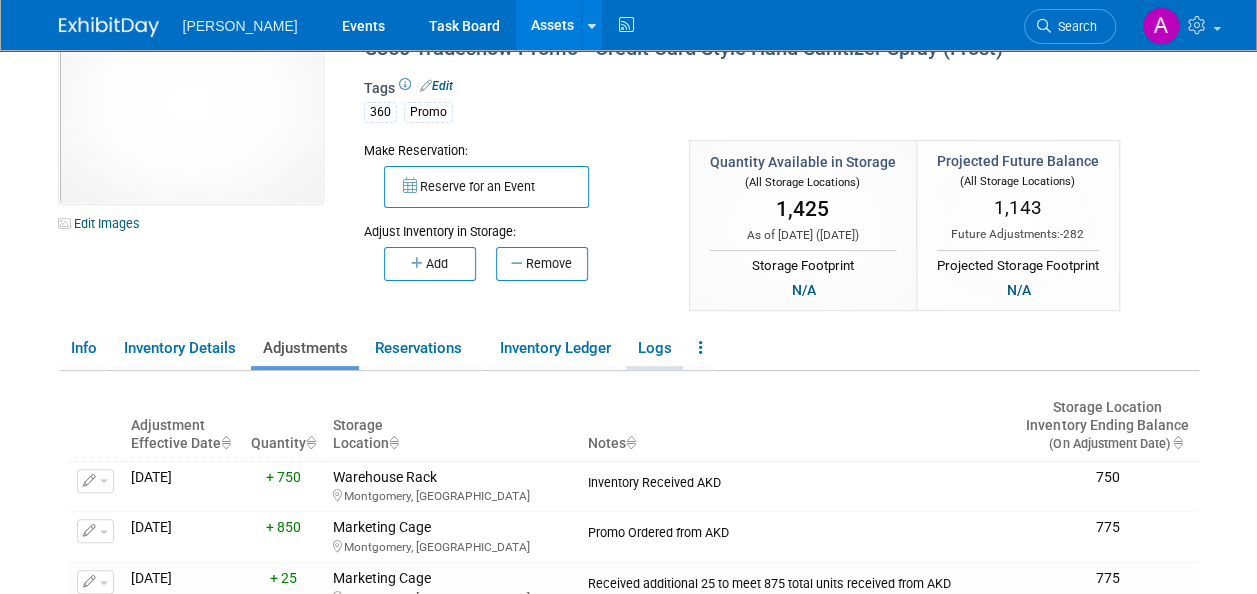 scroll, scrollTop: 0, scrollLeft: 0, axis: both 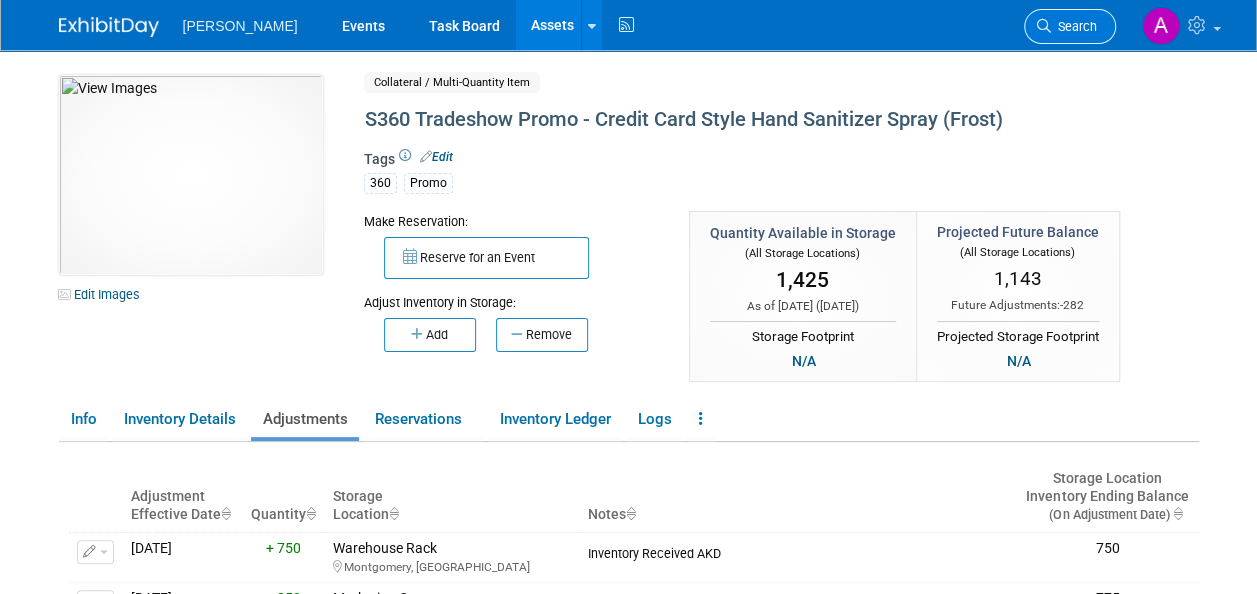 click on "Search" at bounding box center [1070, 26] 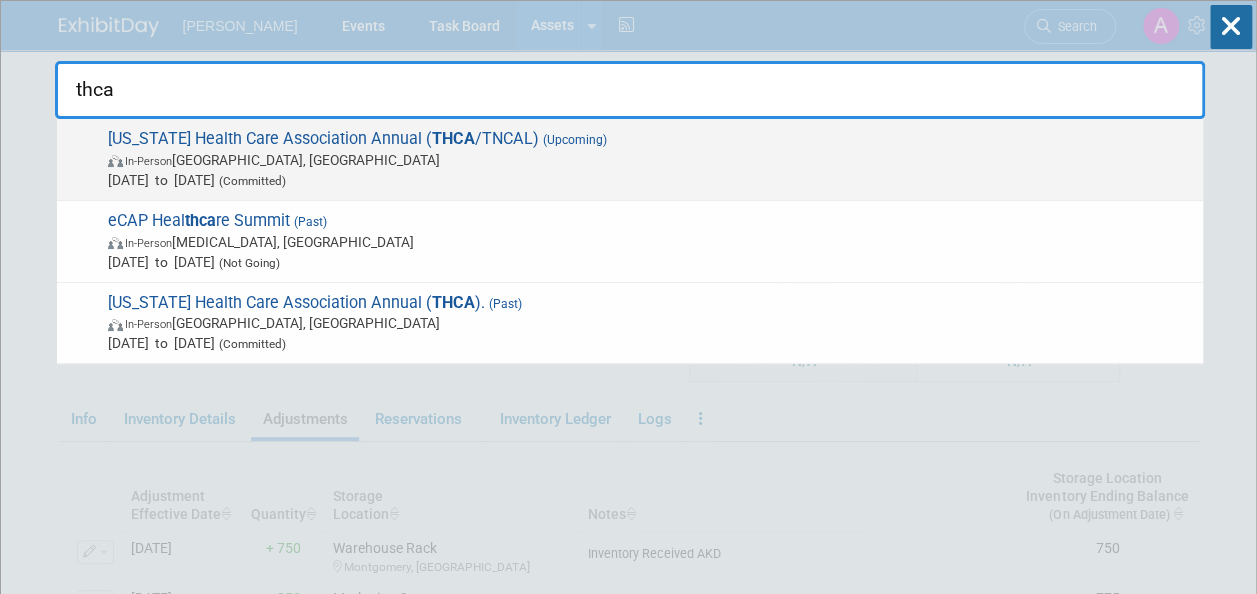 type on "thca" 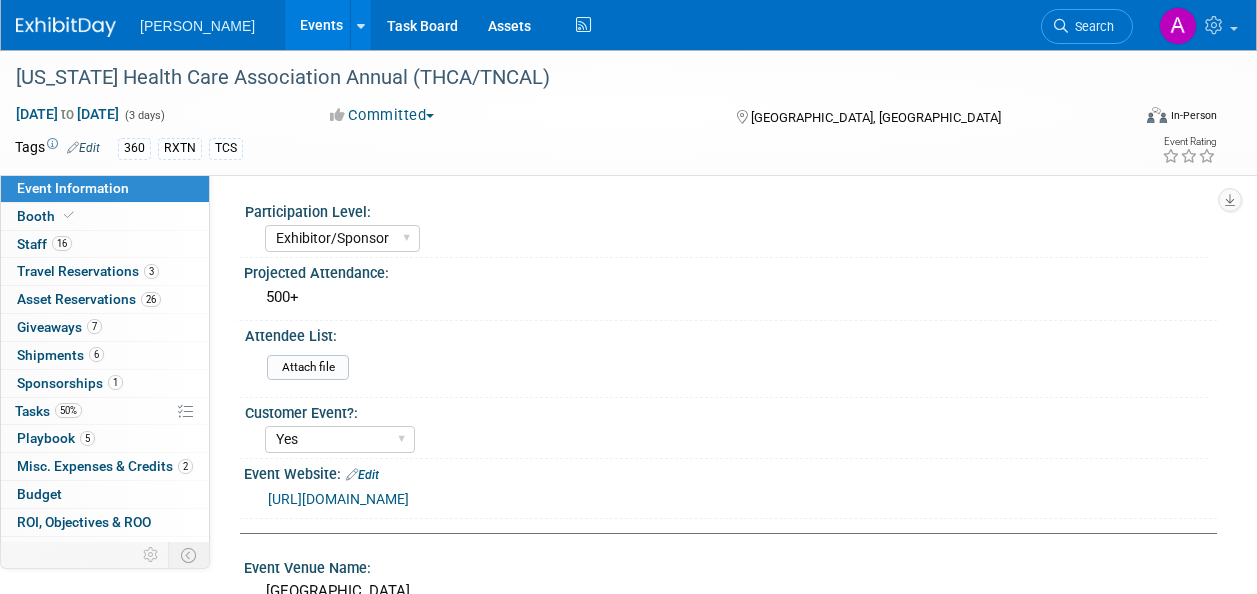 select on "Exhibitor/Sponsor" 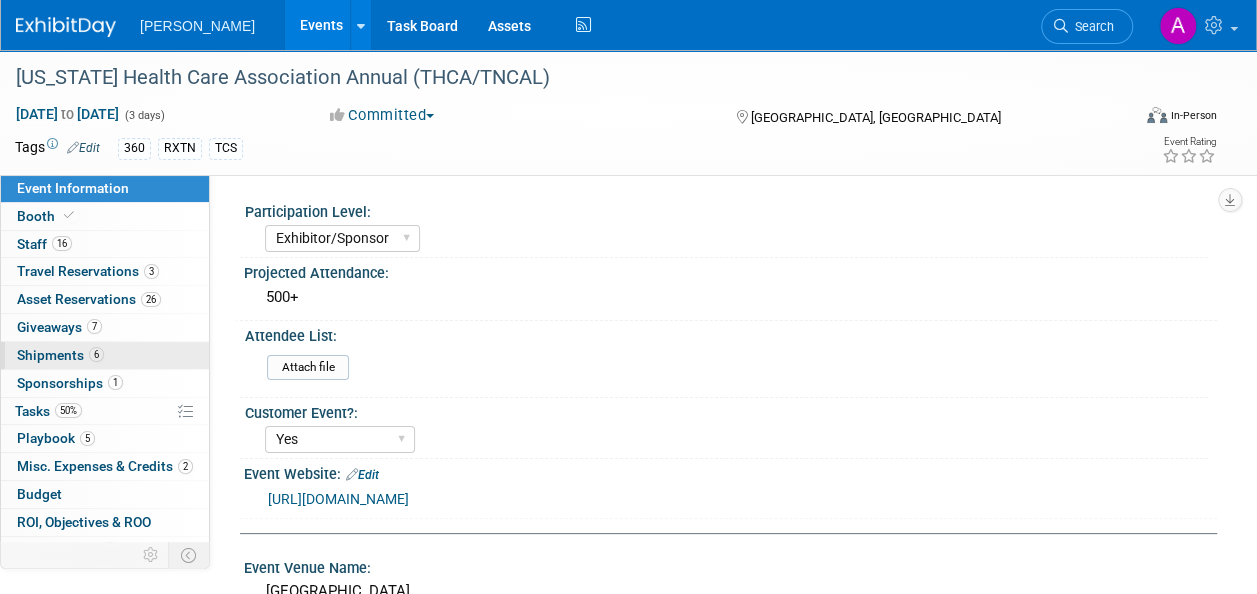 scroll, scrollTop: 0, scrollLeft: 0, axis: both 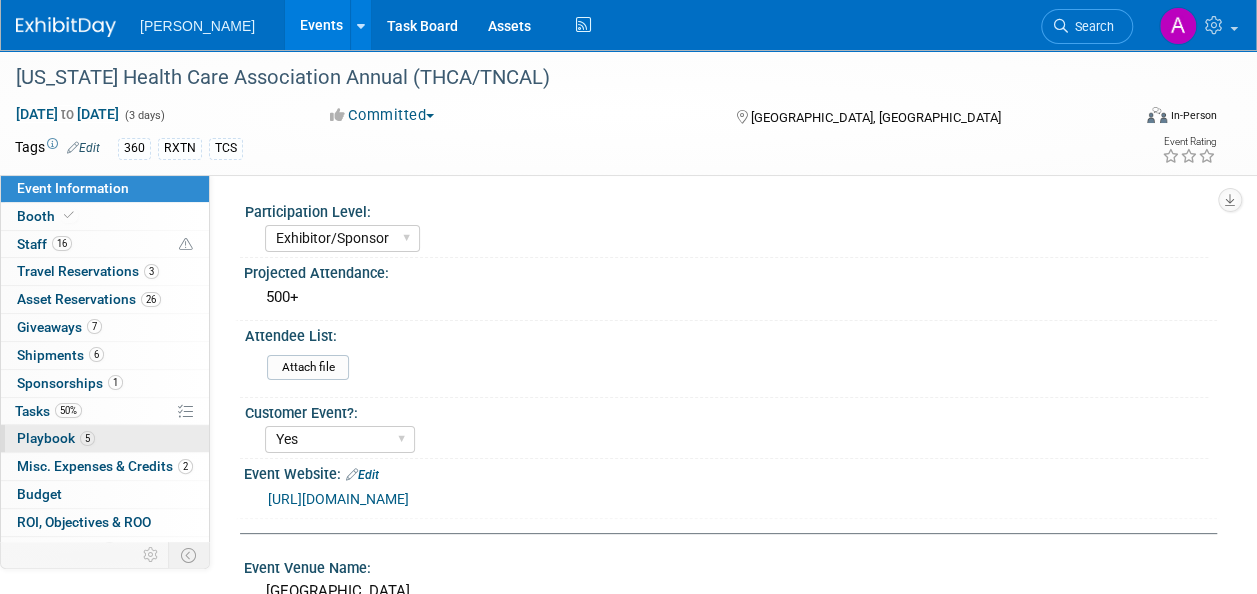 click on "Playbook 5" at bounding box center (56, 438) 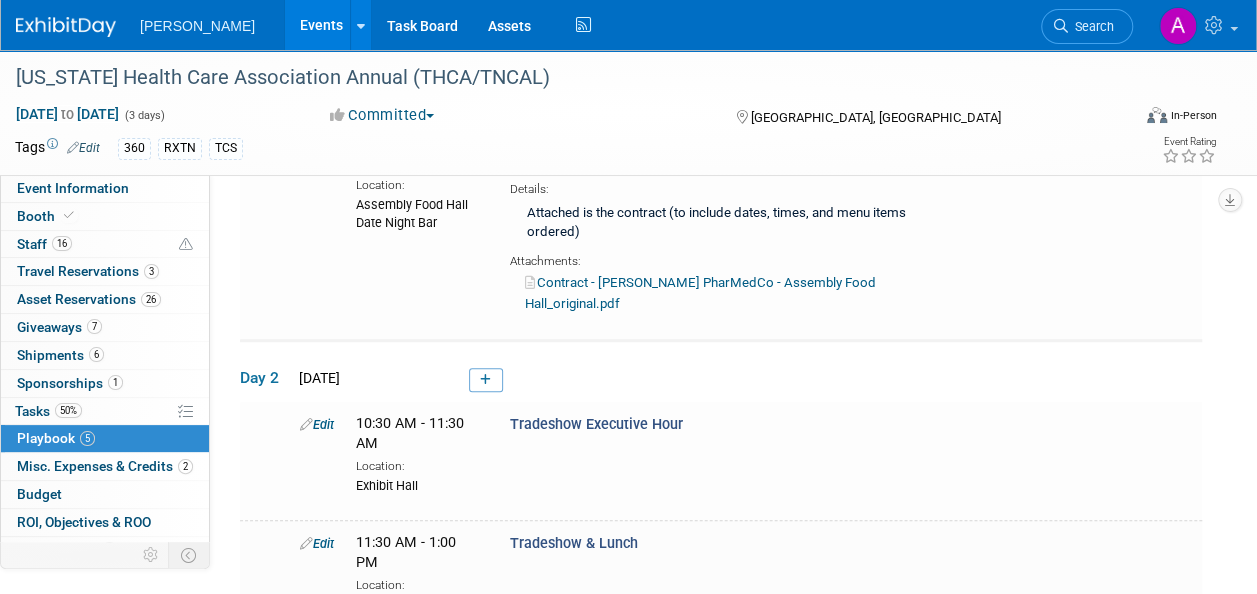 scroll, scrollTop: 600, scrollLeft: 0, axis: vertical 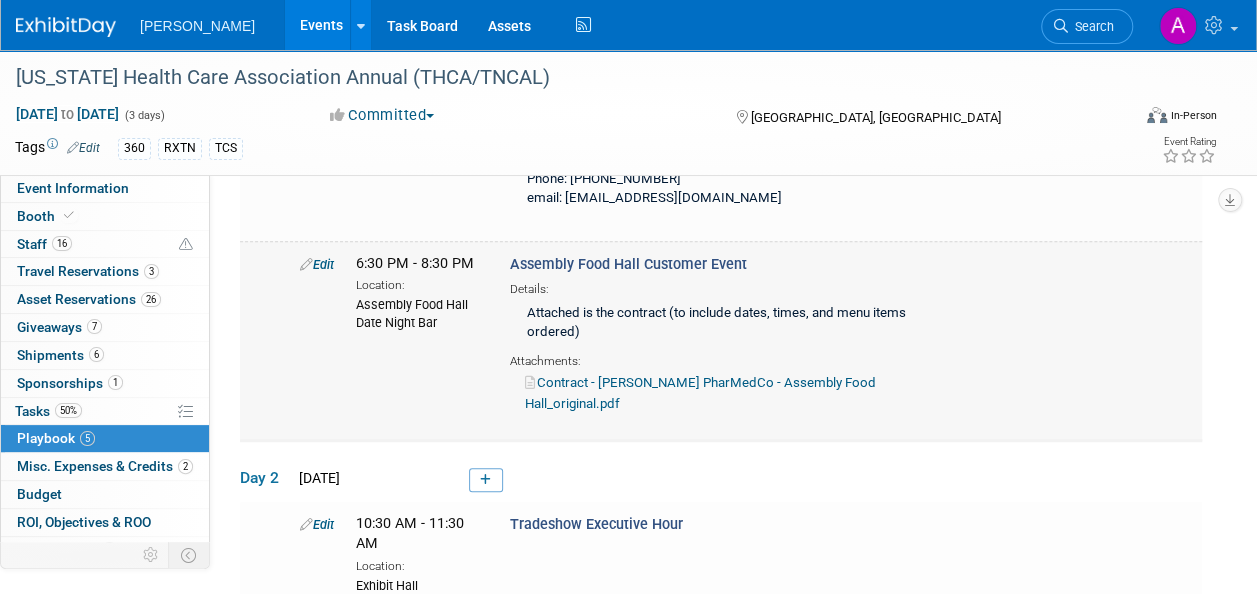 click on "Contract - Turenne PharMedCo - Assembly Food Hall_original.pdf" at bounding box center (700, 393) 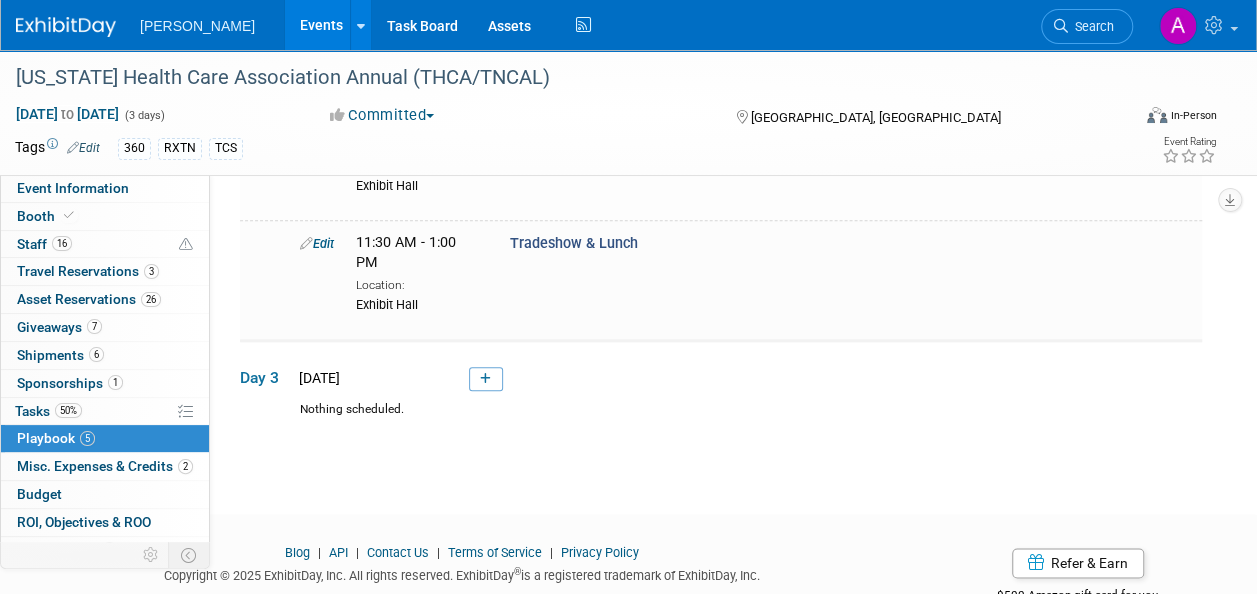 scroll, scrollTop: 1032, scrollLeft: 0, axis: vertical 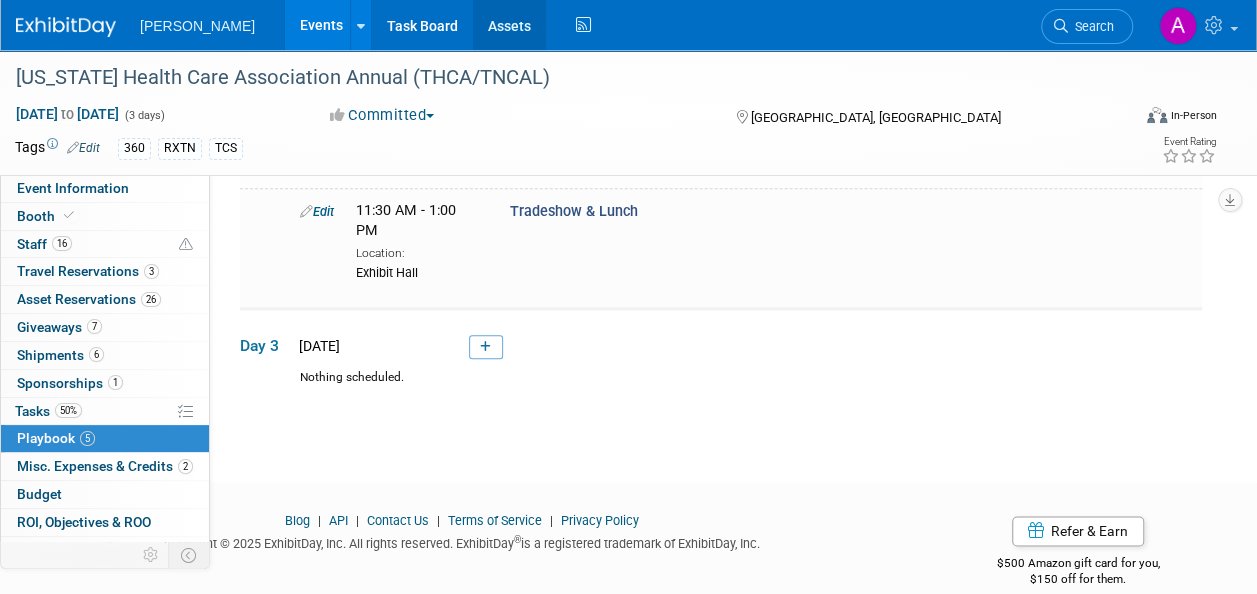 click on "Assets" at bounding box center (509, 25) 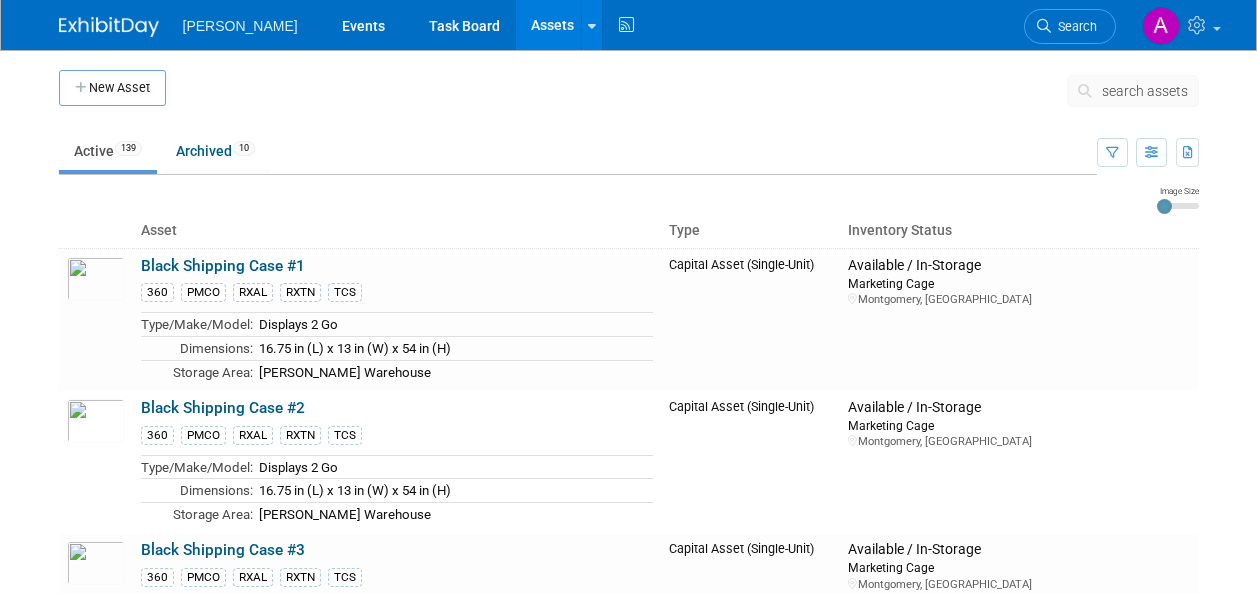 scroll, scrollTop: 0, scrollLeft: 0, axis: both 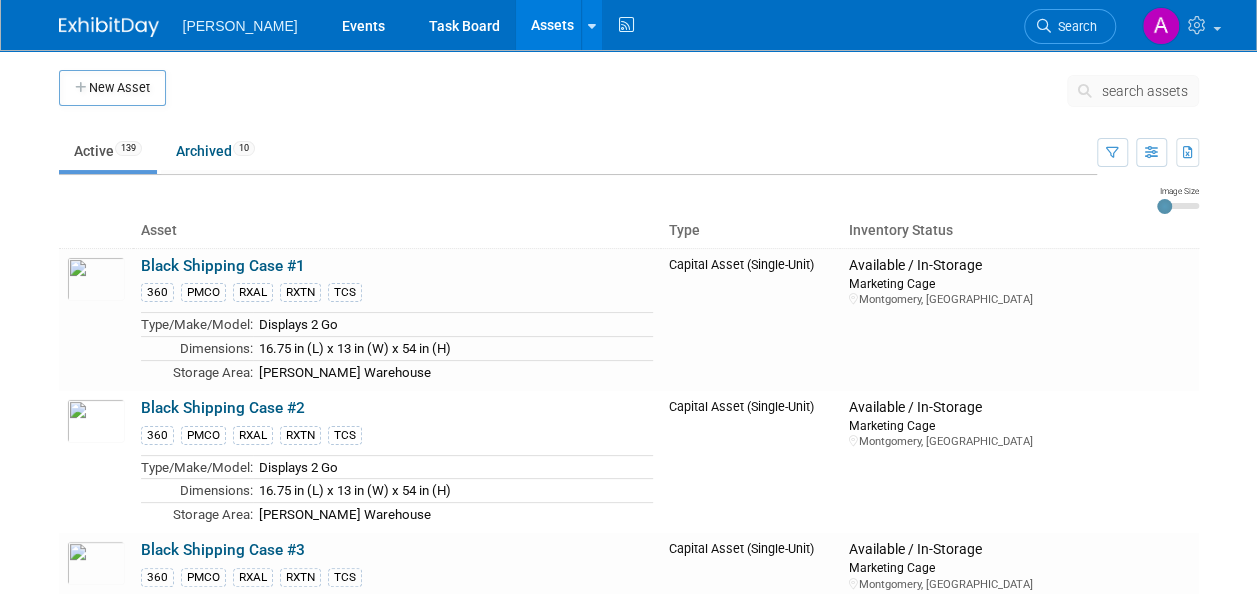 click on "search assets" at bounding box center [1133, 91] 